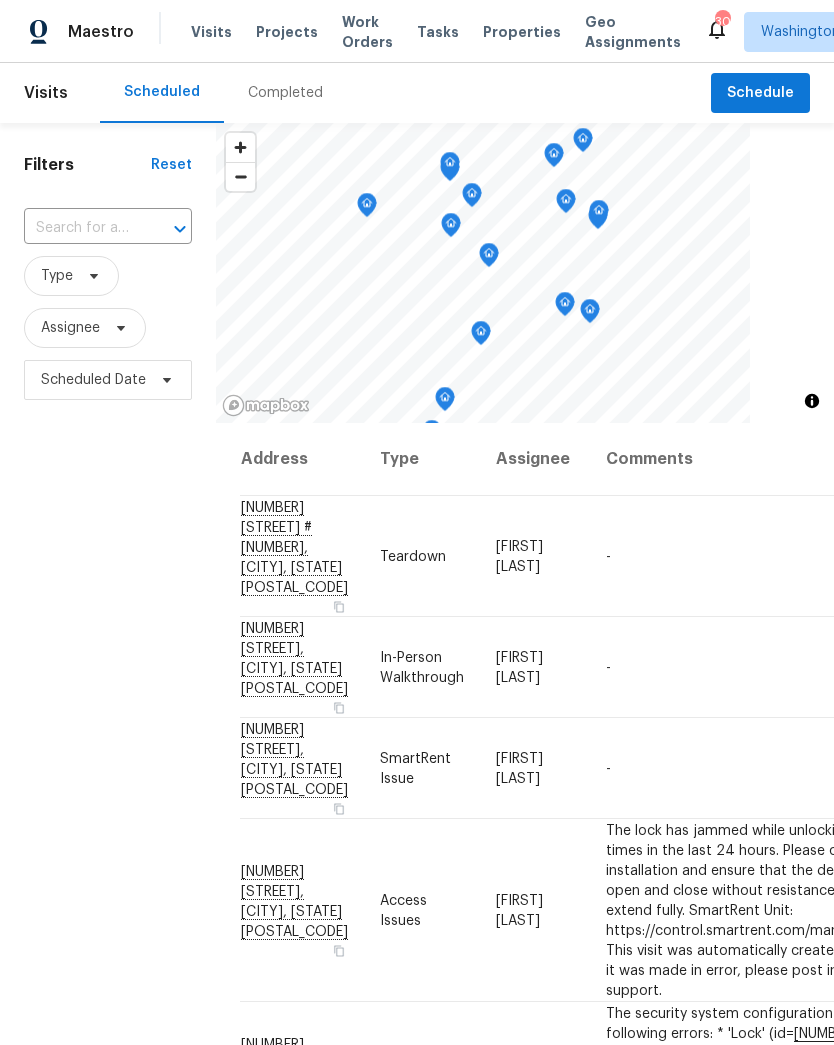 scroll, scrollTop: 0, scrollLeft: 0, axis: both 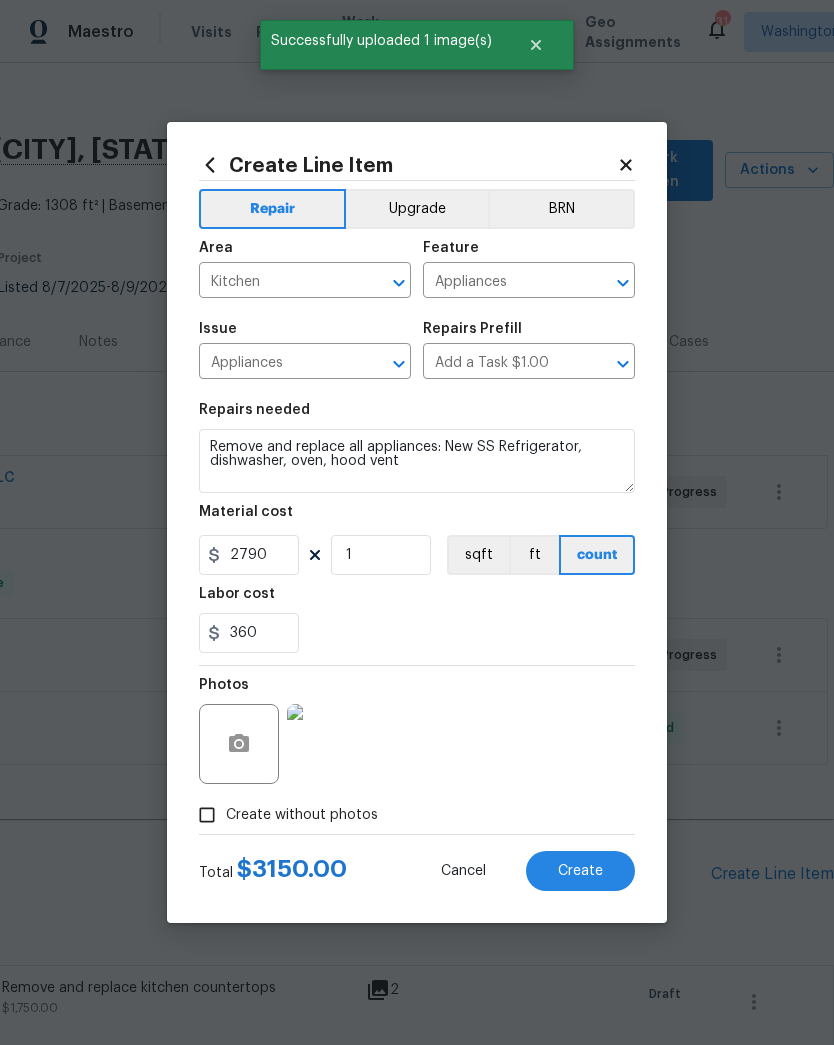 click on "Create" at bounding box center (580, 871) 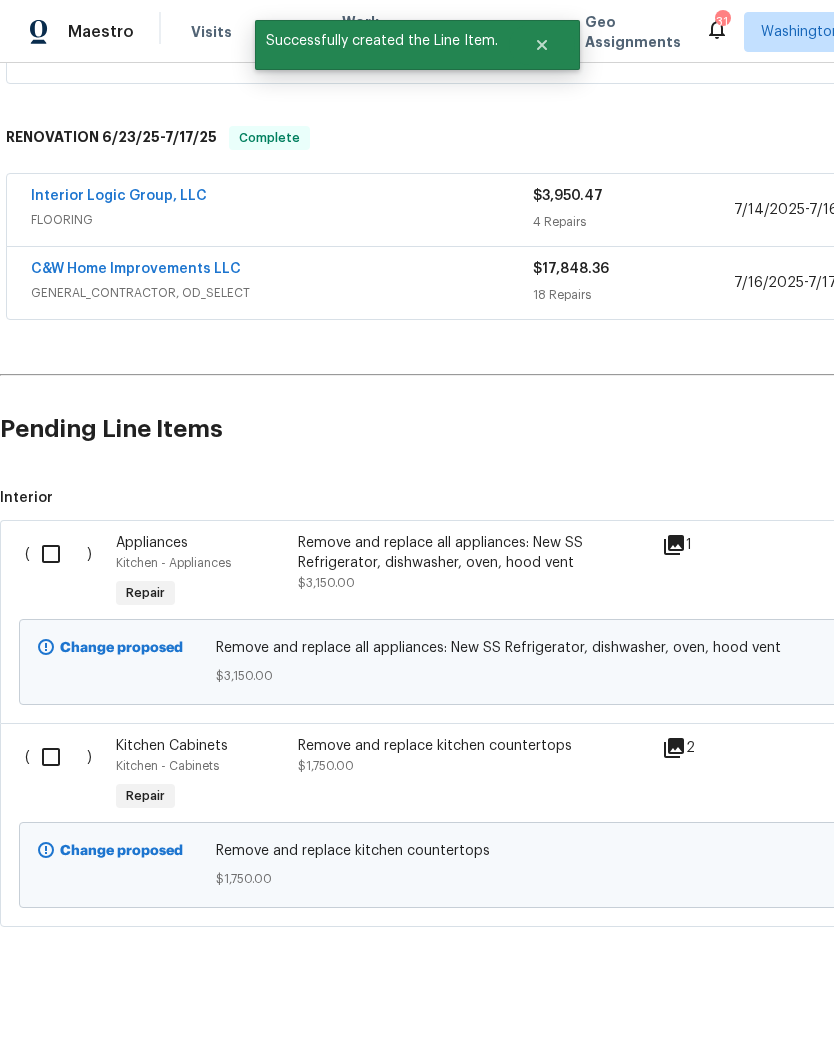 scroll, scrollTop: 455, scrollLeft: 0, axis: vertical 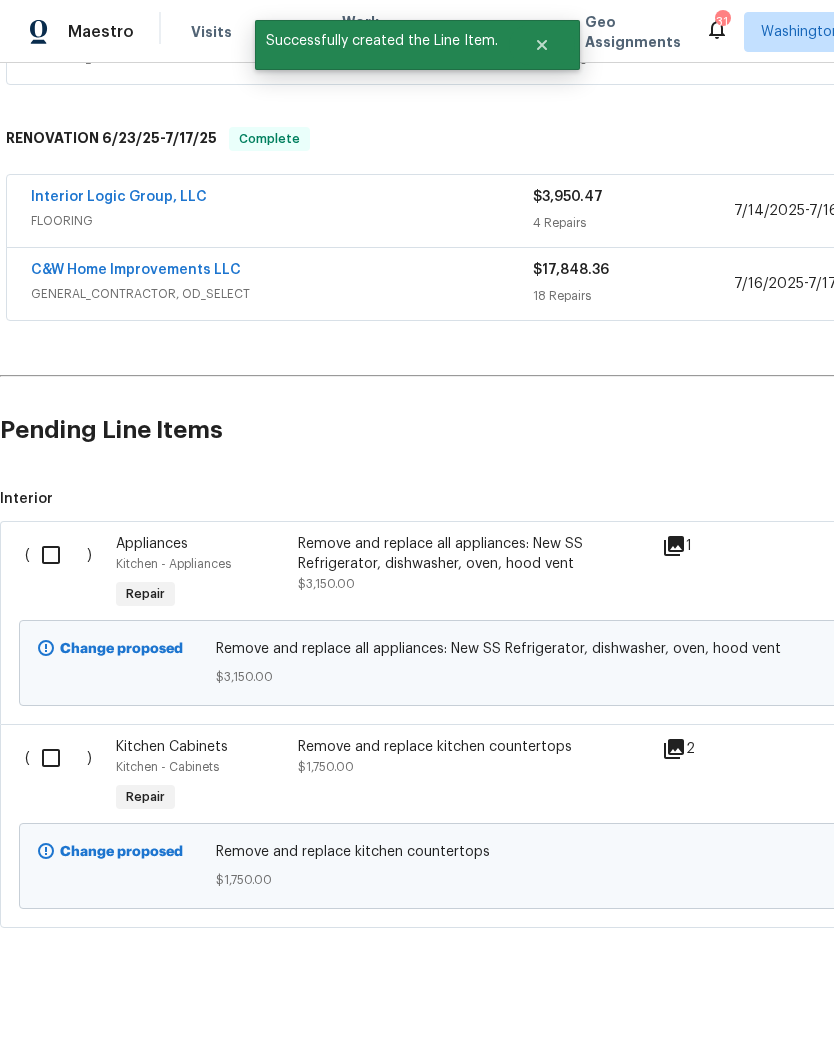 click at bounding box center (58, 555) 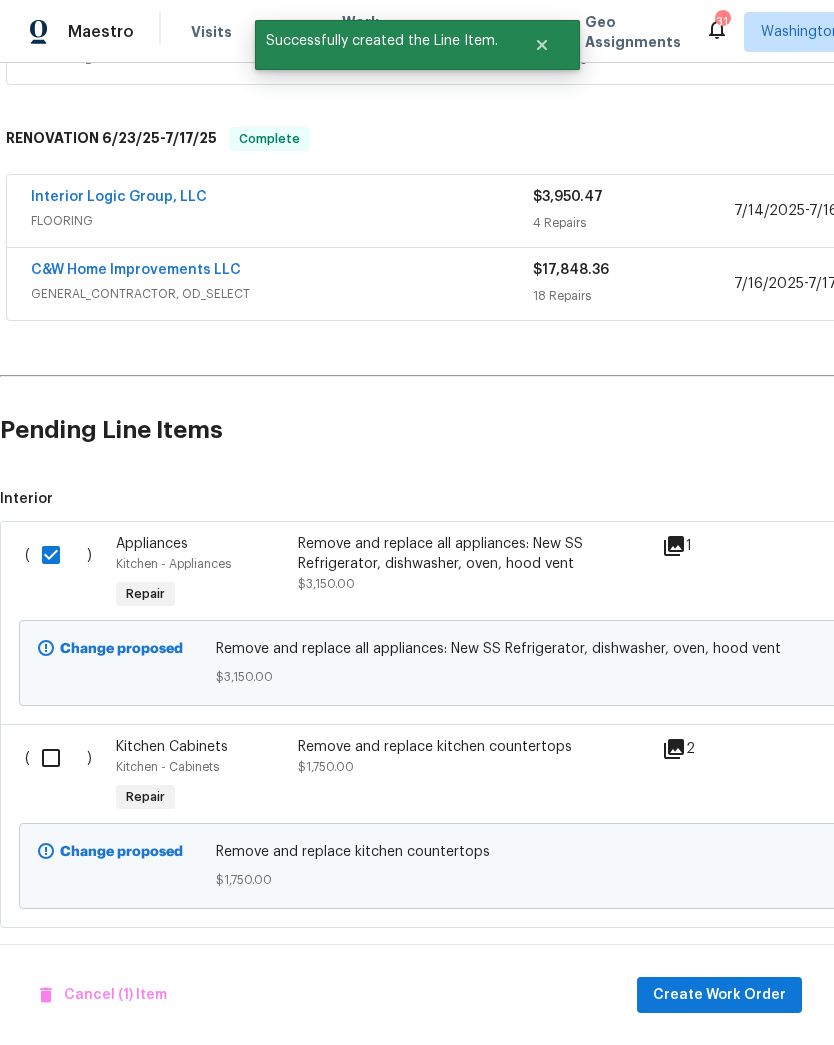 click at bounding box center (58, 758) 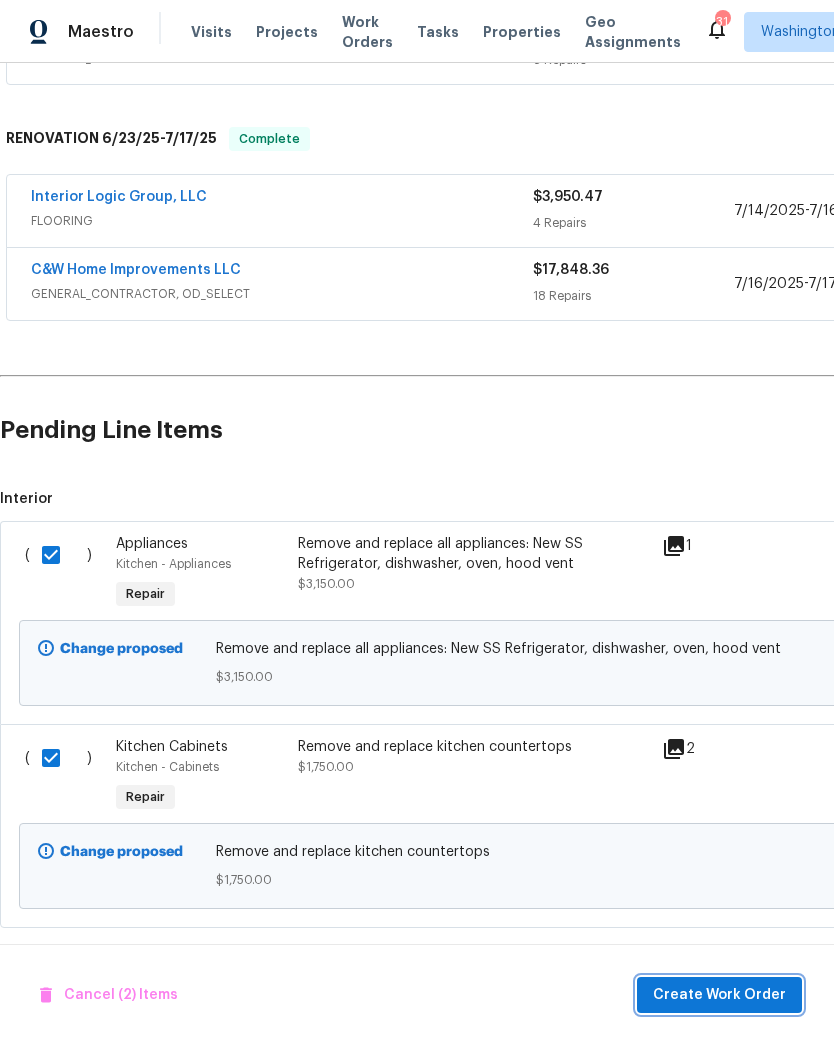 click on "Create Work Order" at bounding box center (719, 995) 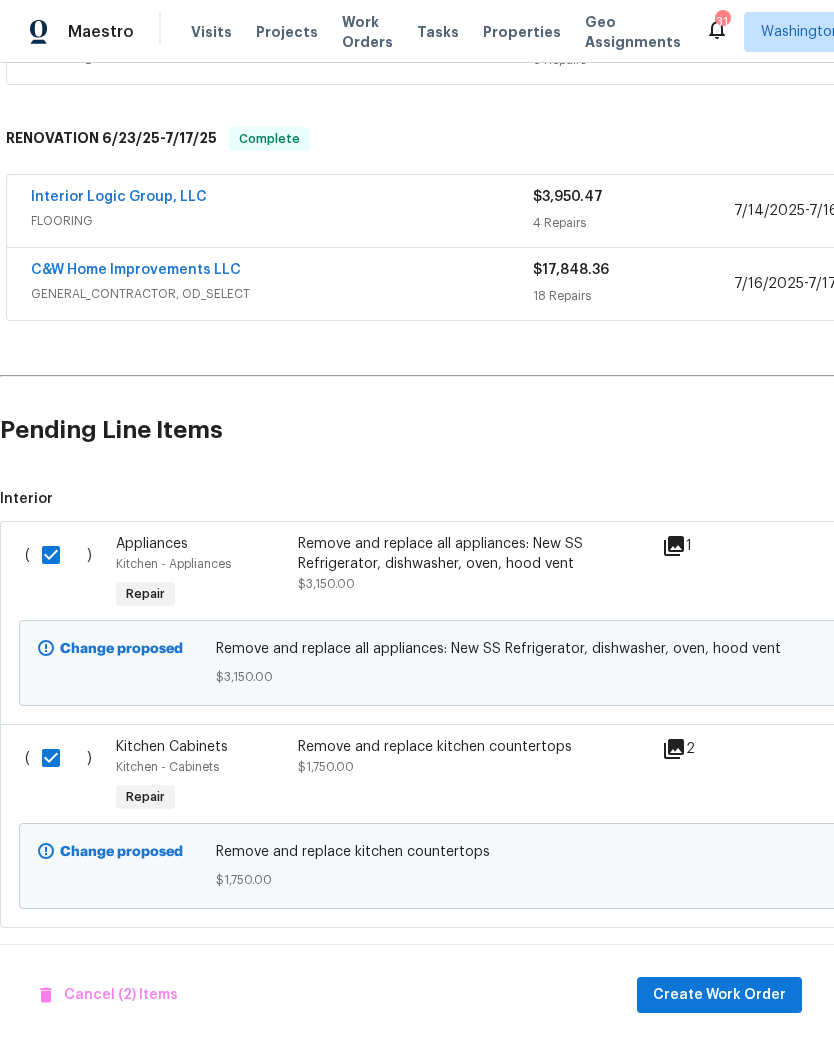 checkbox on "false" 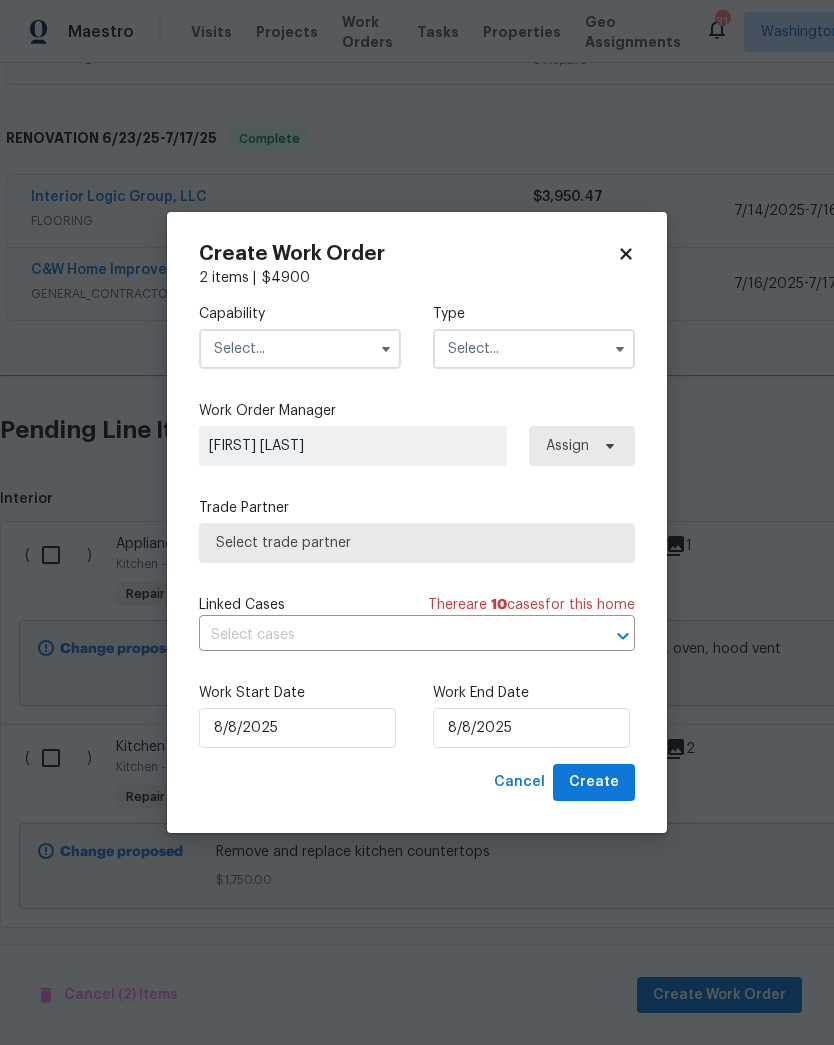 click 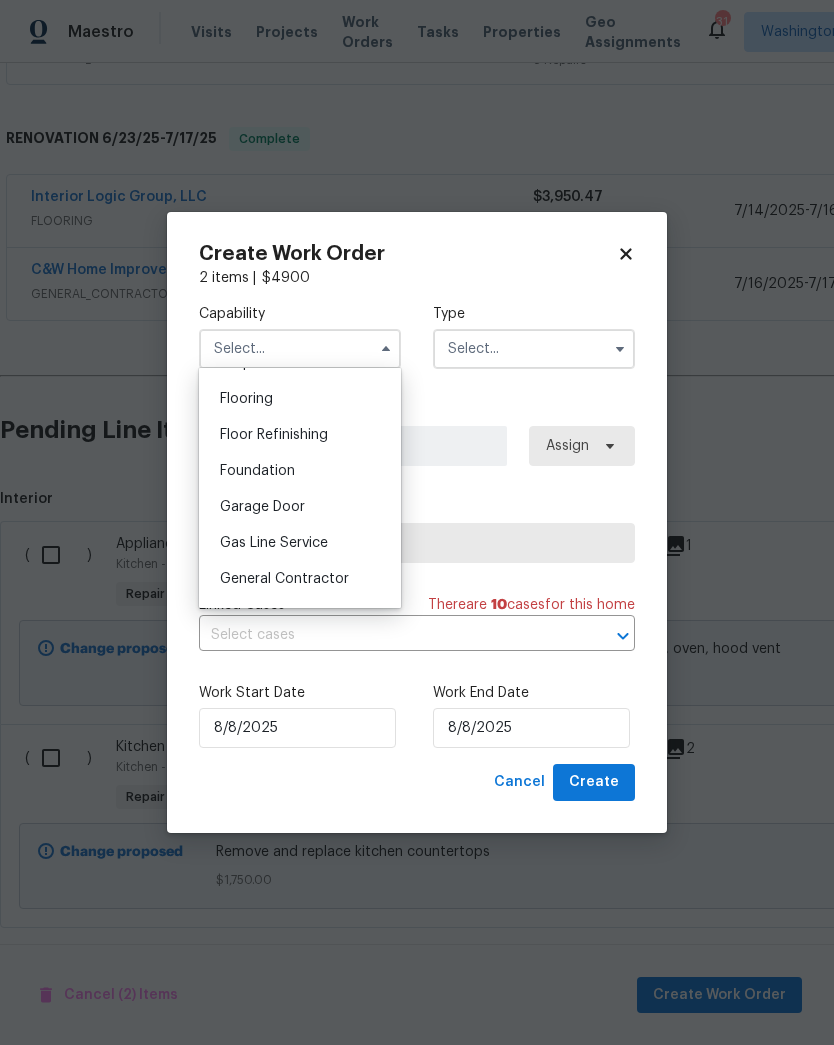 scroll, scrollTop: 769, scrollLeft: 0, axis: vertical 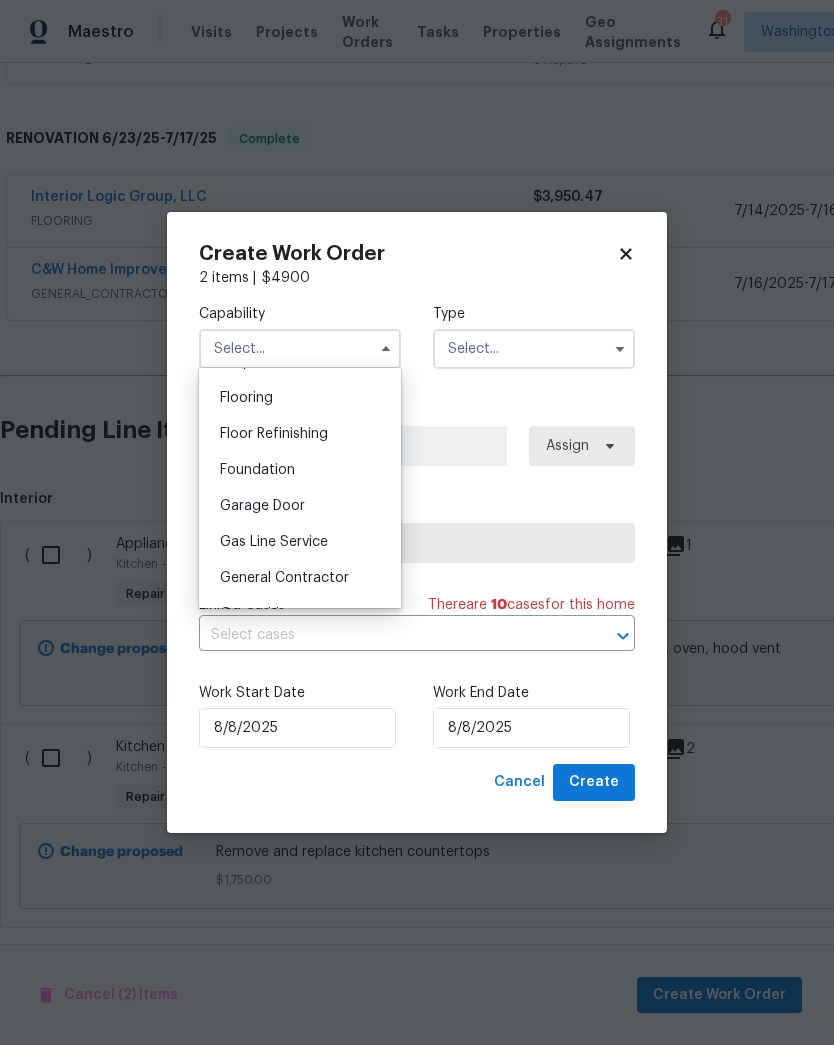 click on "General Contractor" at bounding box center (300, 578) 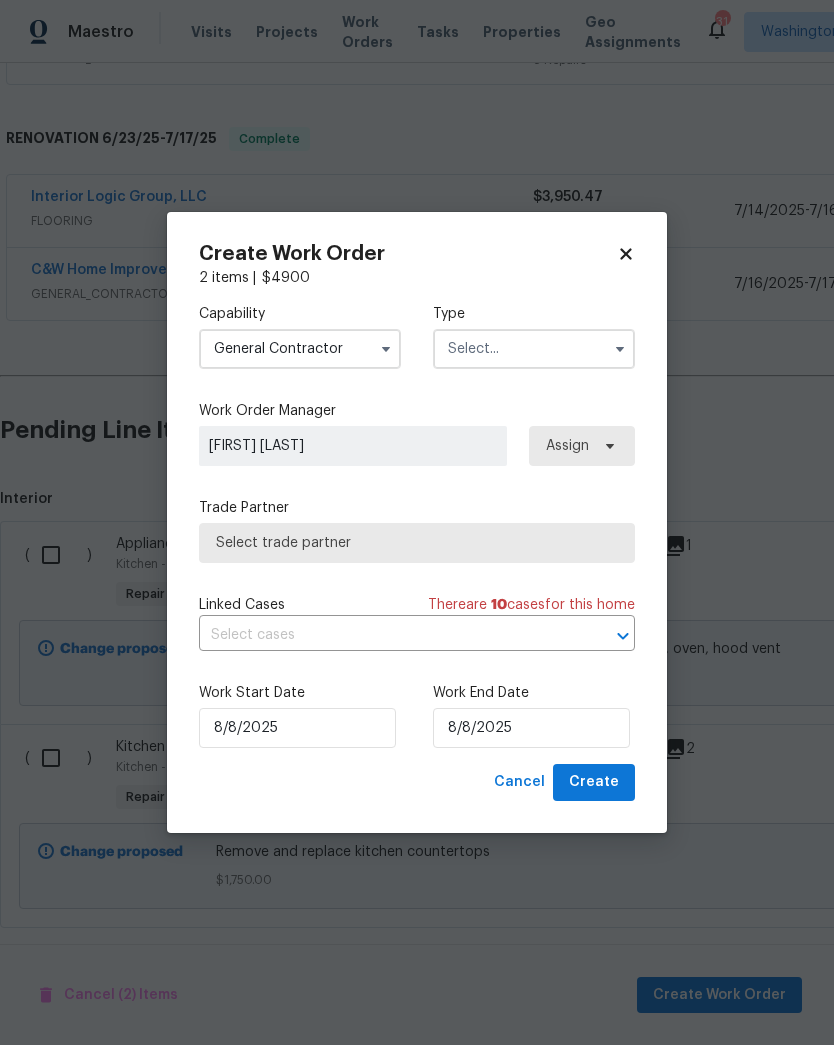 click 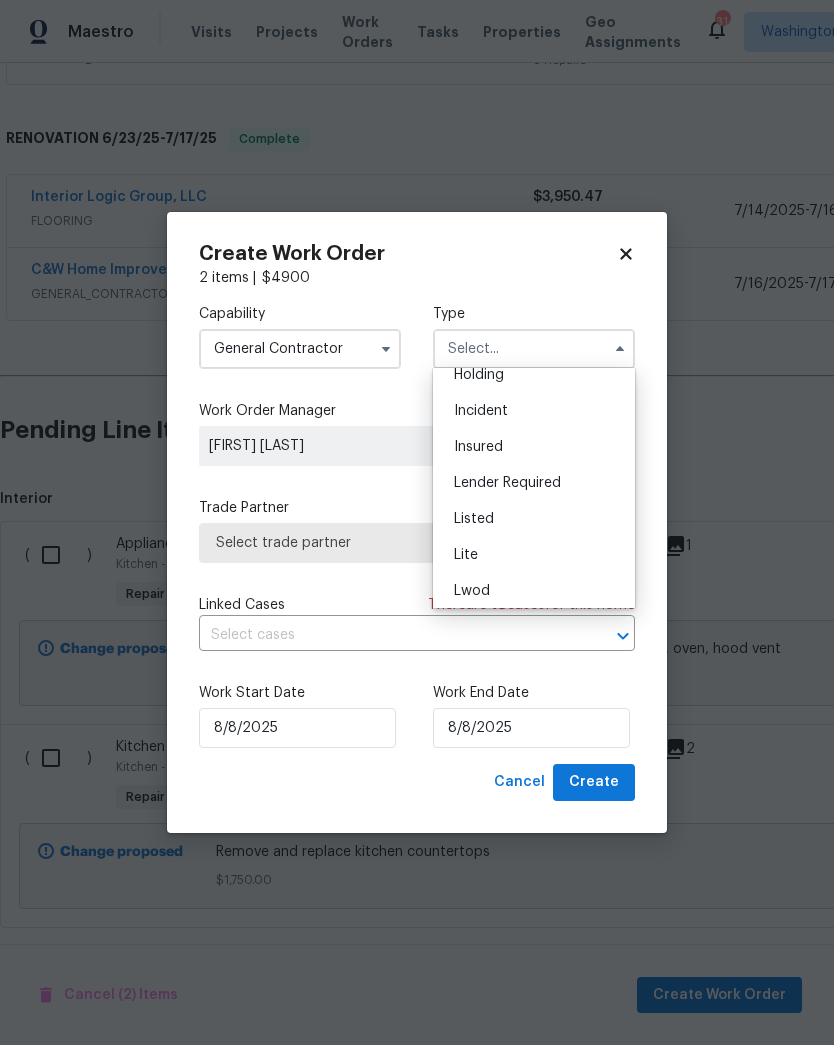scroll, scrollTop: 86, scrollLeft: 0, axis: vertical 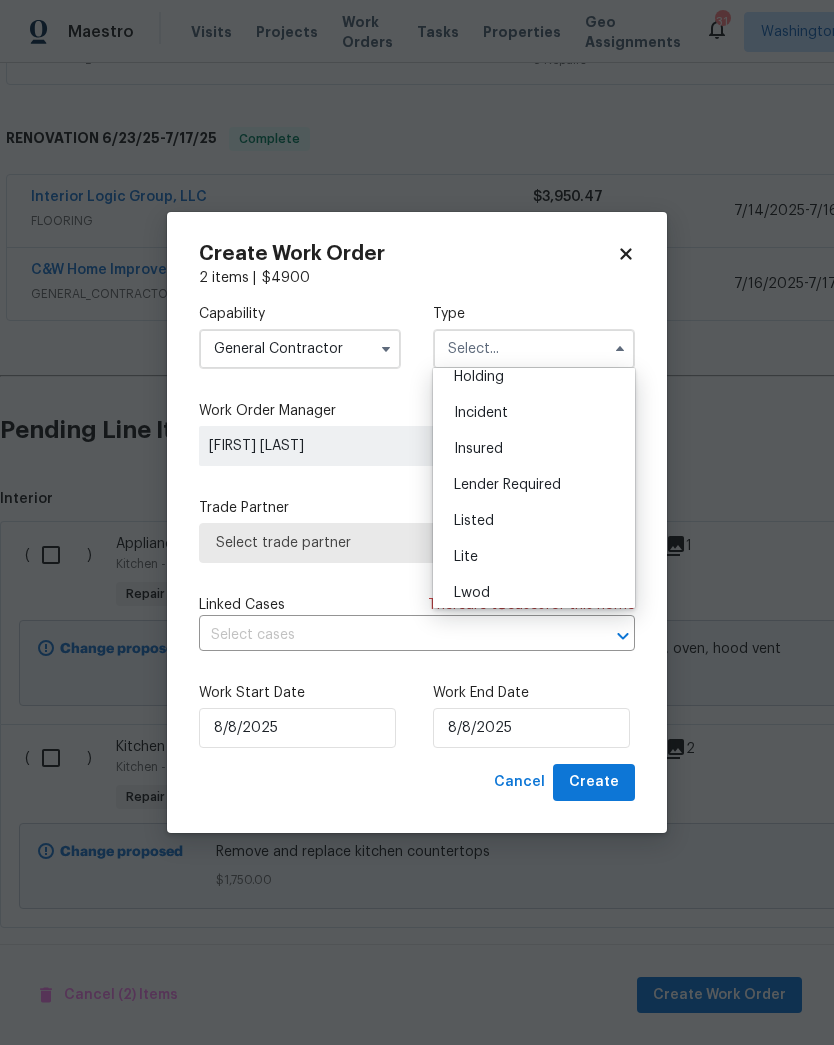 click on "Listed" at bounding box center [534, 521] 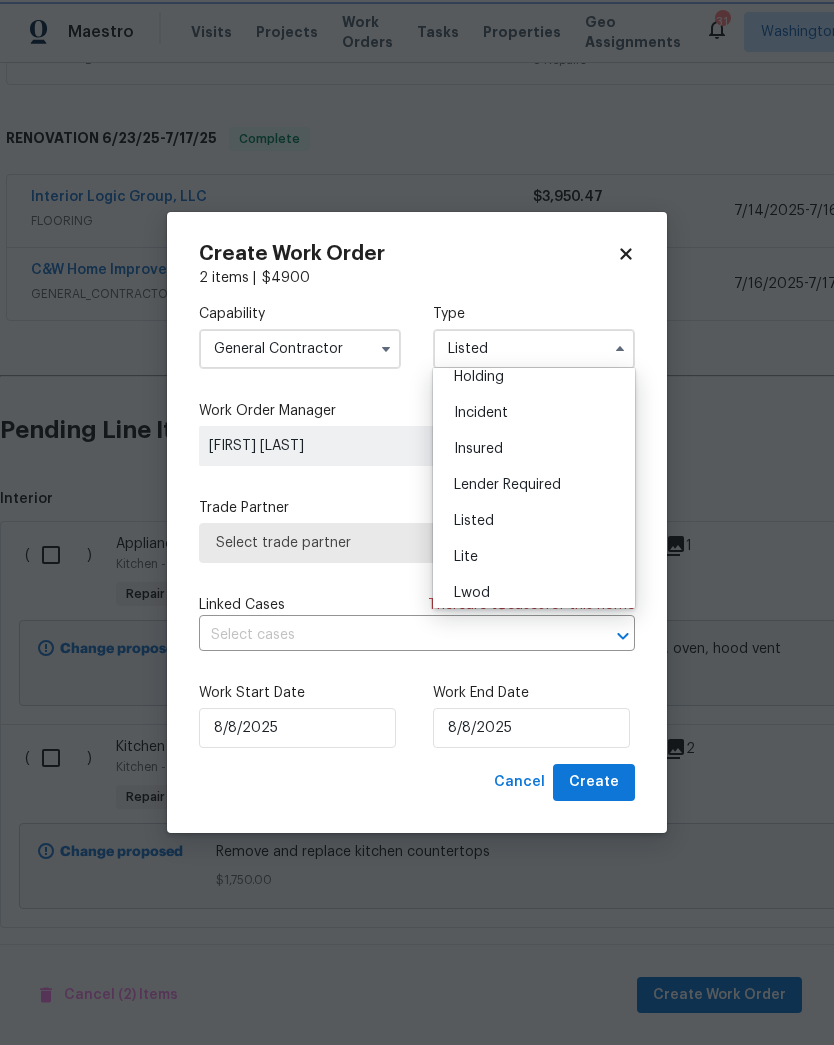 scroll, scrollTop: 0, scrollLeft: 0, axis: both 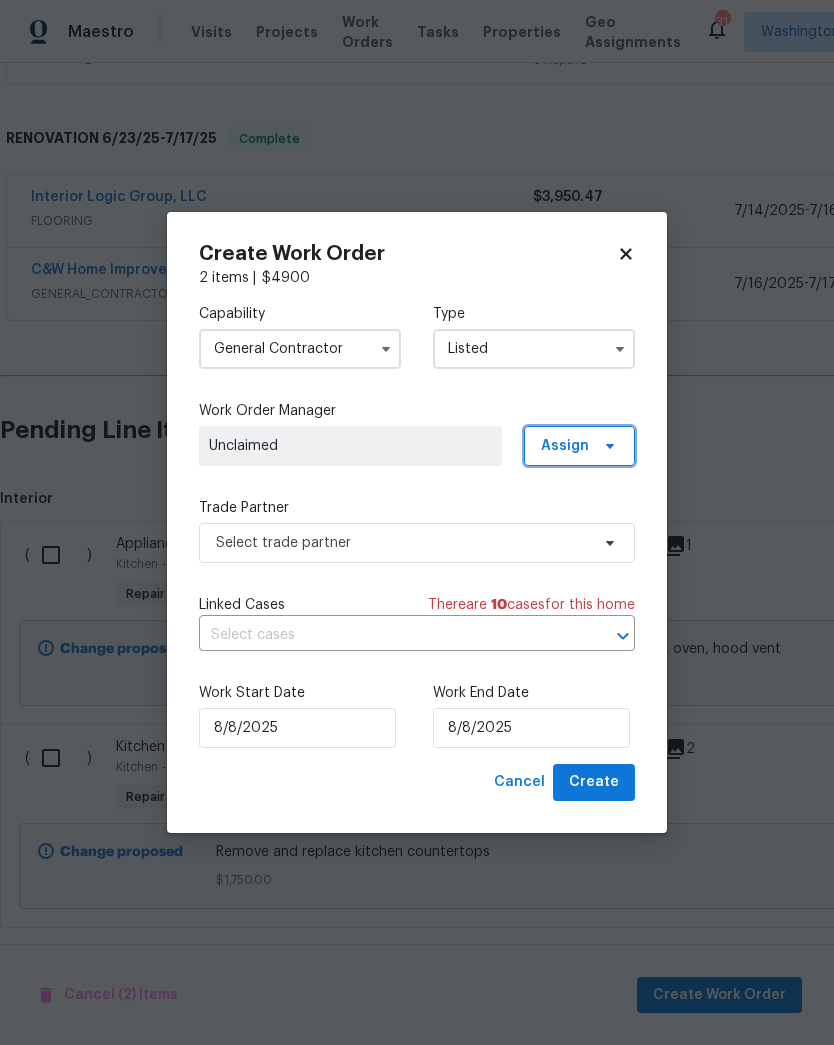 click on "Assign" at bounding box center (579, 446) 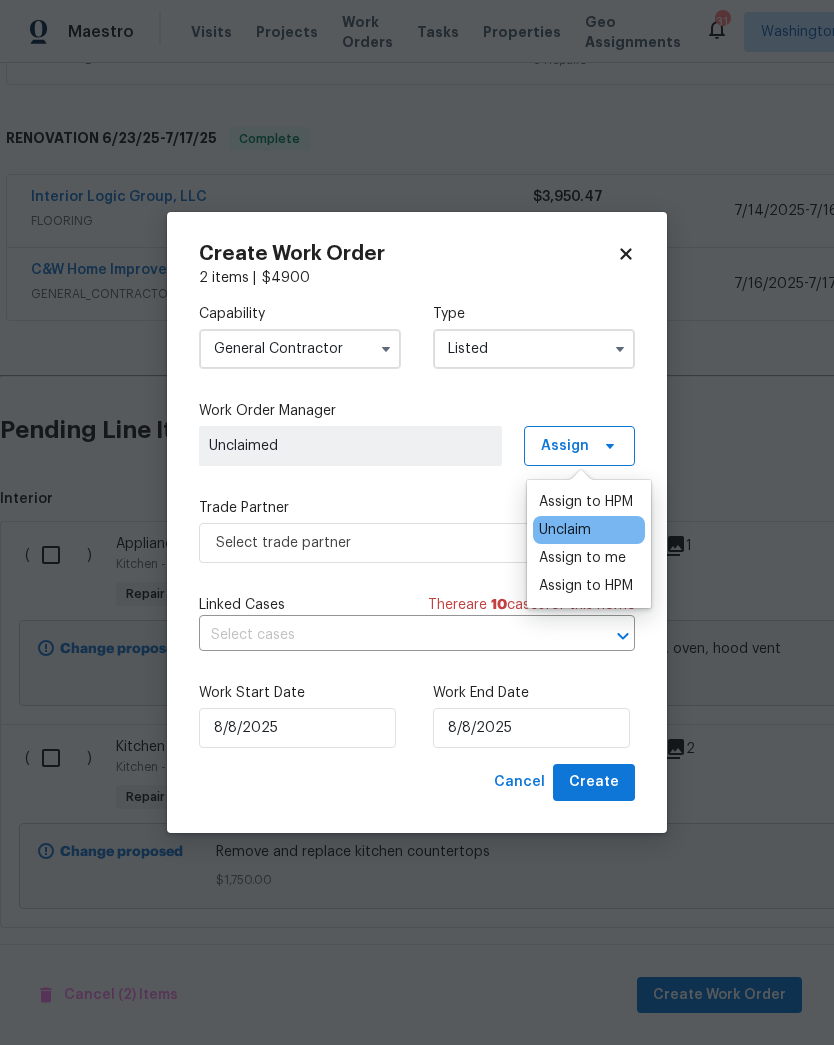 click on "Assign to me" at bounding box center (582, 558) 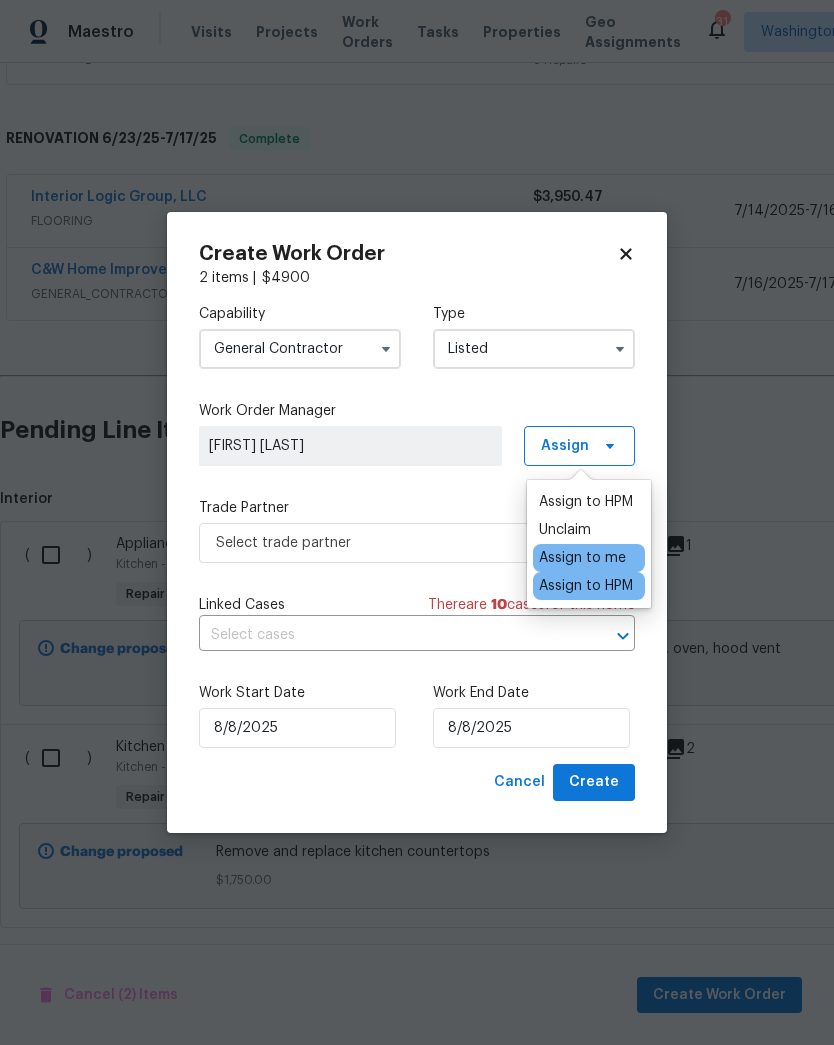 click on "Capability   General Contractor Type   Listed Work Order Manager   [FIRST] [LAST] Assign Trade Partner   Select trade partner Linked Cases There  are   10  case s  for this home   ​ Work Start Date   [DATE] Work End Date   [DATE]" at bounding box center (417, 526) 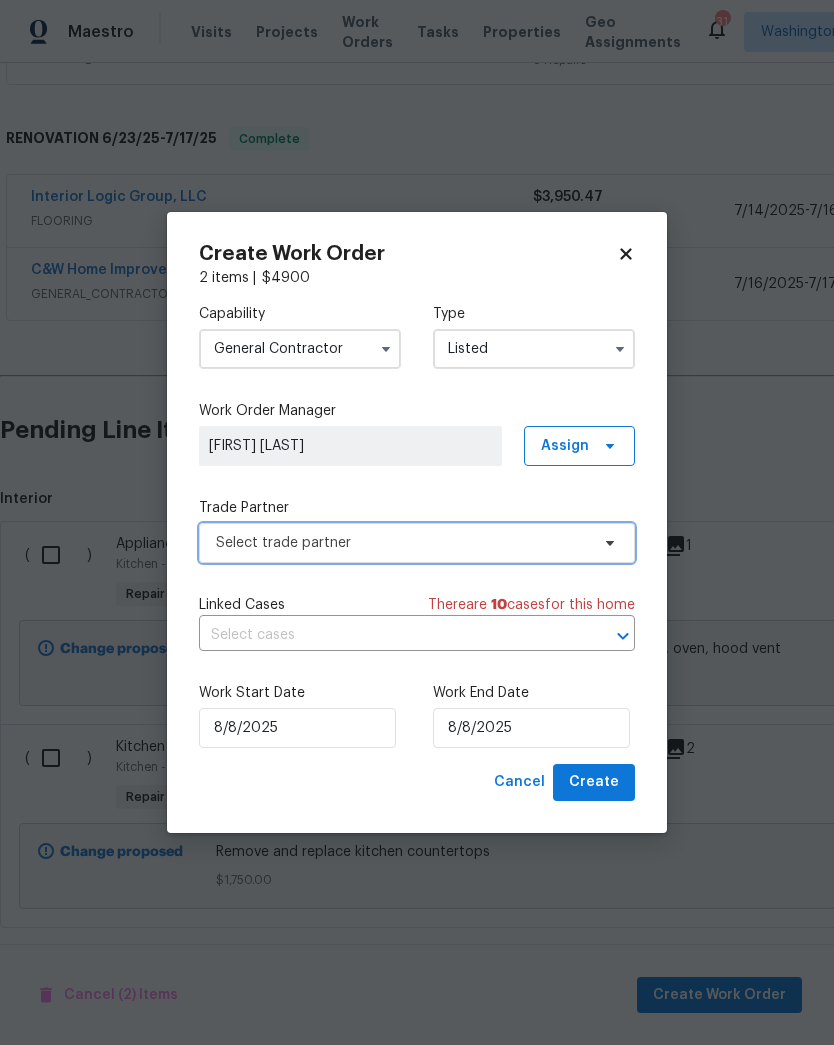 click on "Select trade partner" at bounding box center (417, 543) 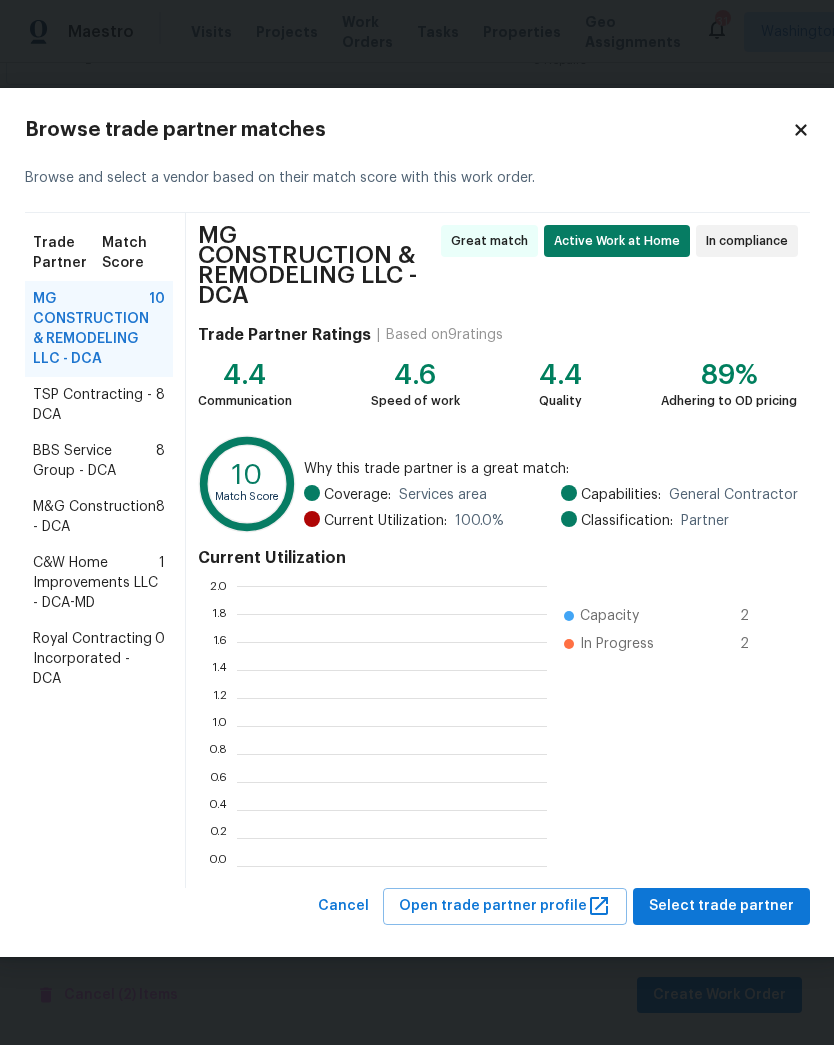 scroll, scrollTop: 280, scrollLeft: 310, axis: both 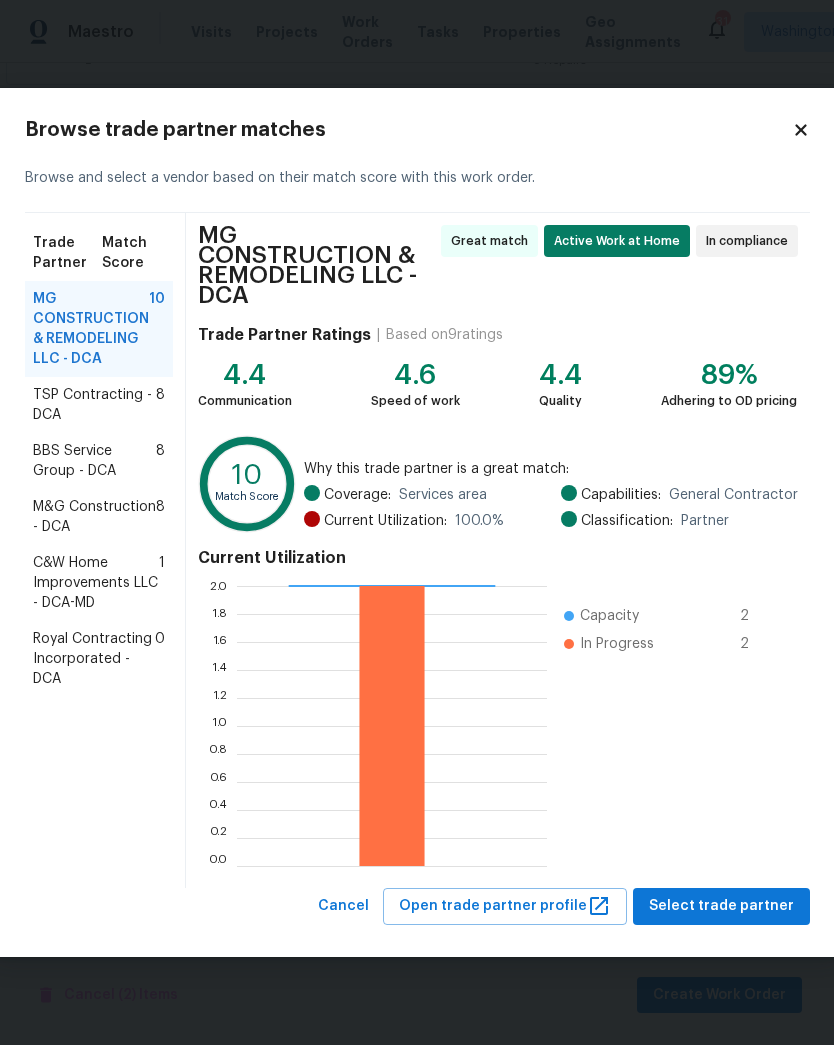click on "C&W Home Improvements LLC - DCA-MD" at bounding box center (96, 583) 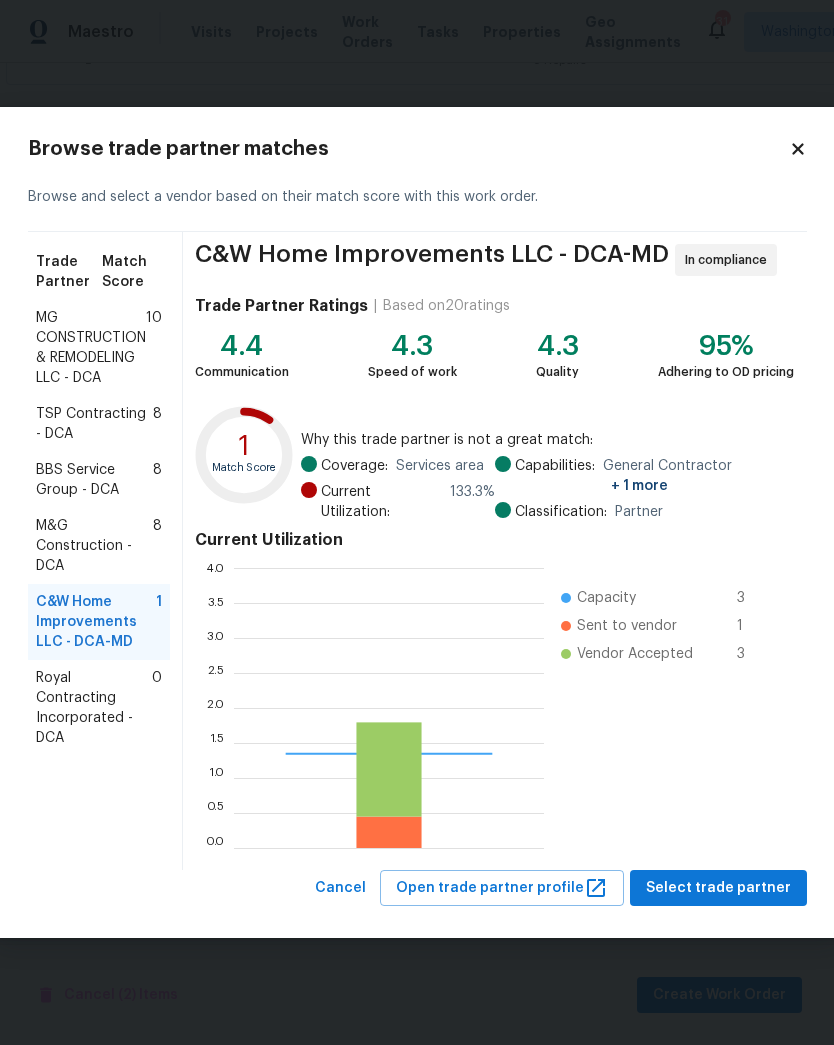 scroll, scrollTop: 2, scrollLeft: 2, axis: both 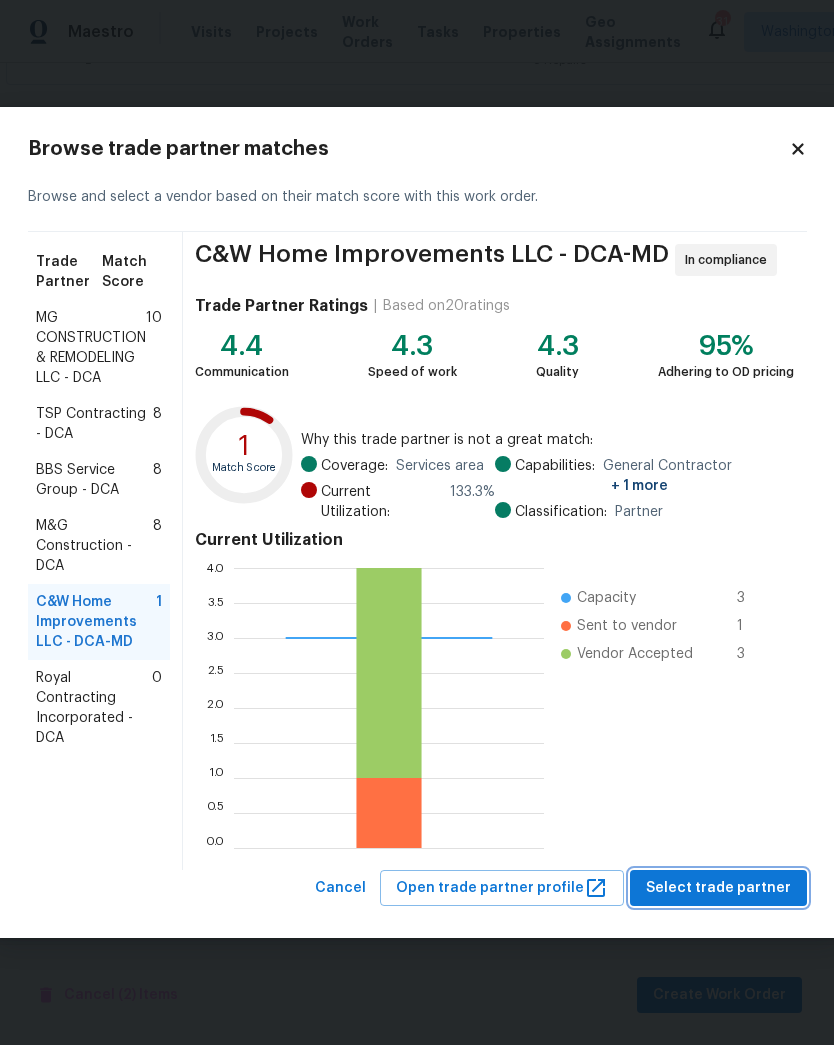 click on "Select trade partner" at bounding box center (718, 888) 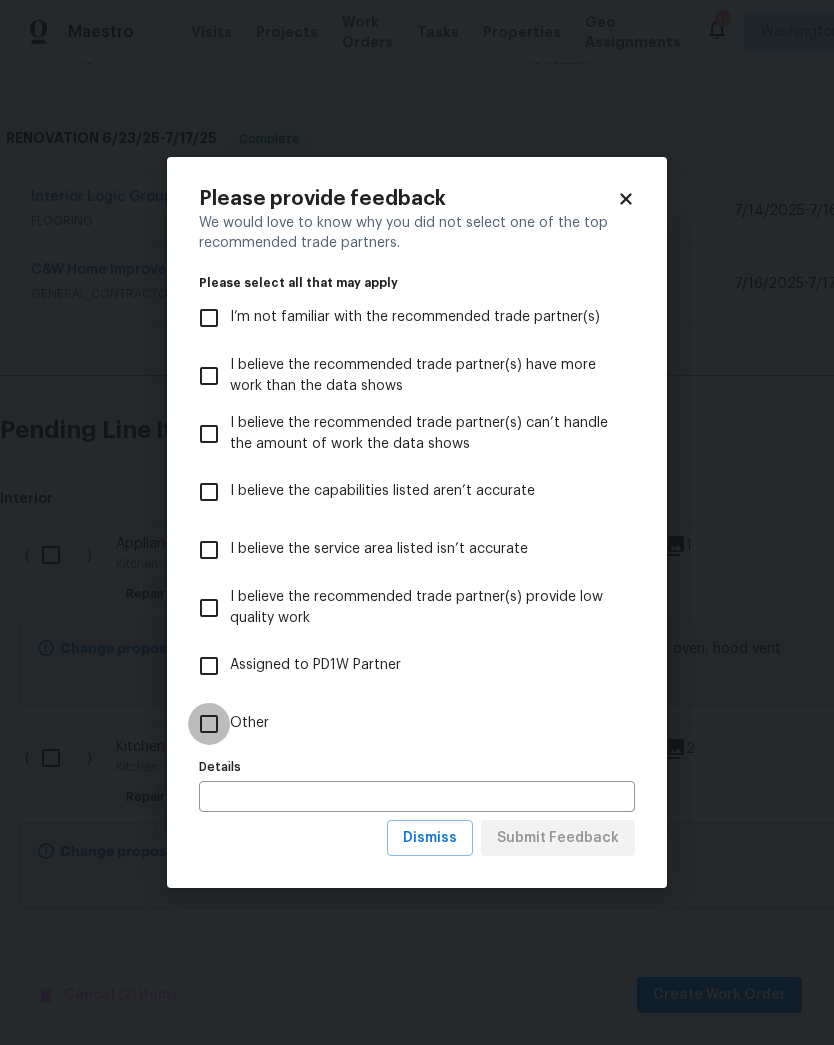 click on "Other" at bounding box center [209, 724] 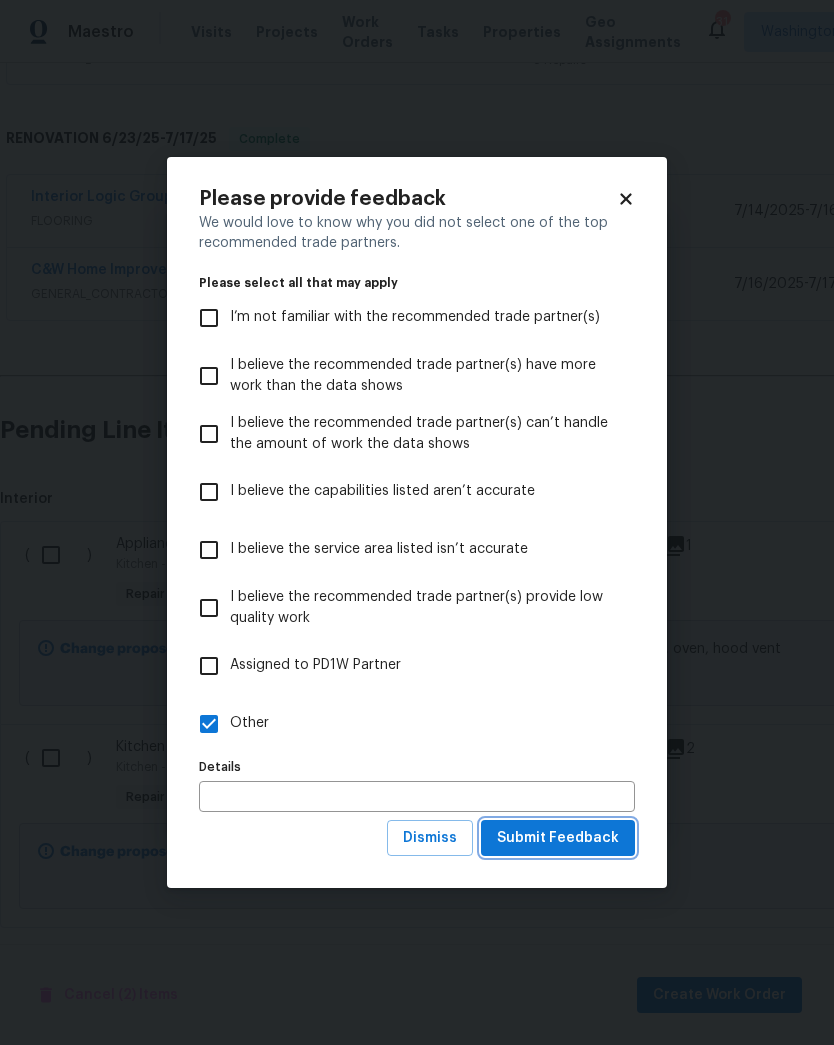 click on "Submit Feedback" at bounding box center (558, 838) 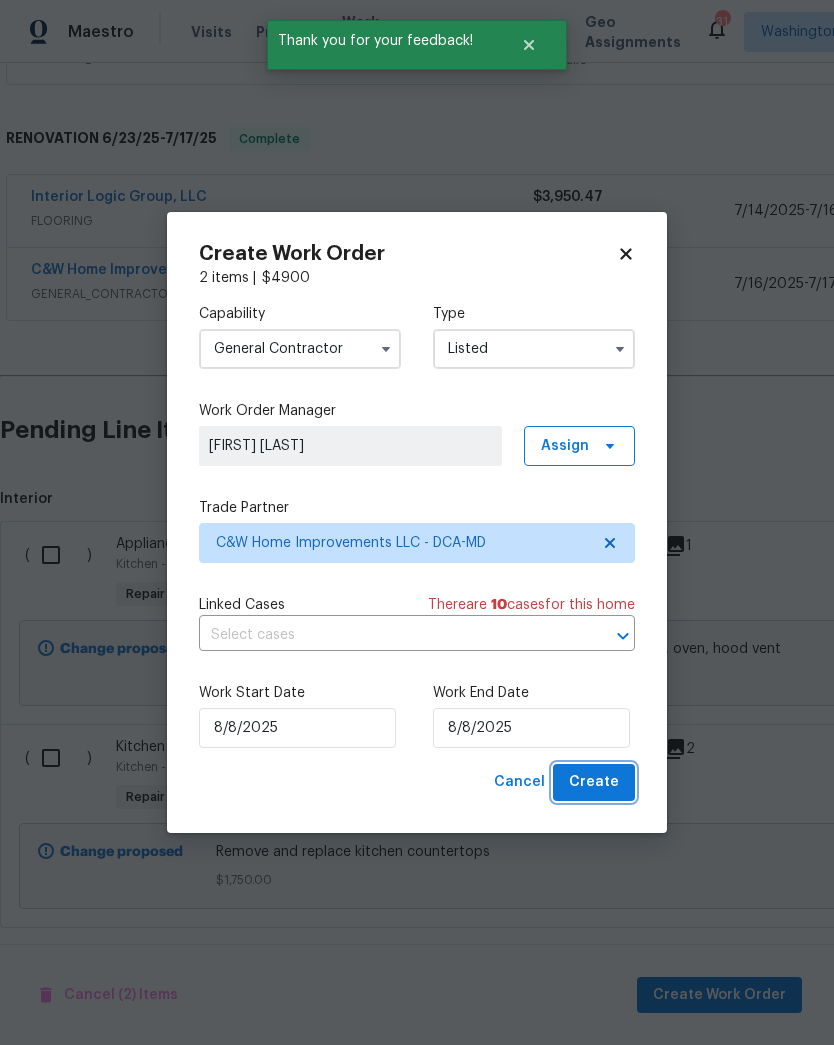 click on "Create" at bounding box center (594, 782) 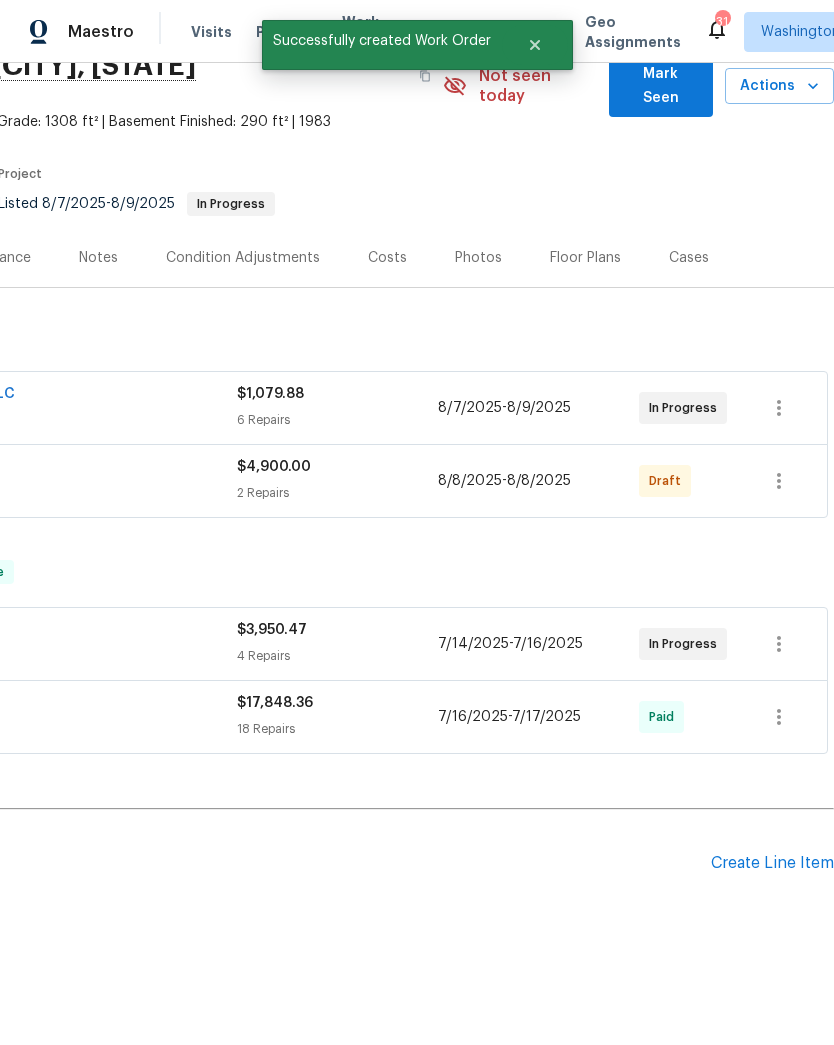 scroll, scrollTop: 95, scrollLeft: 296, axis: both 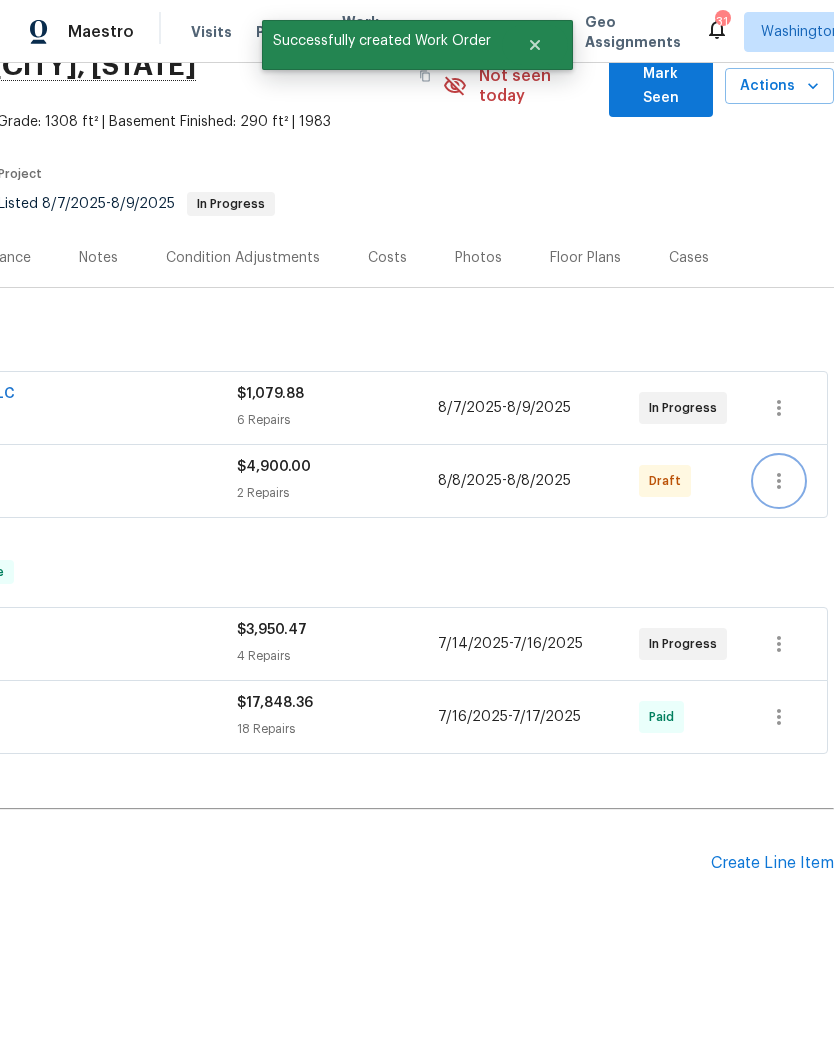click 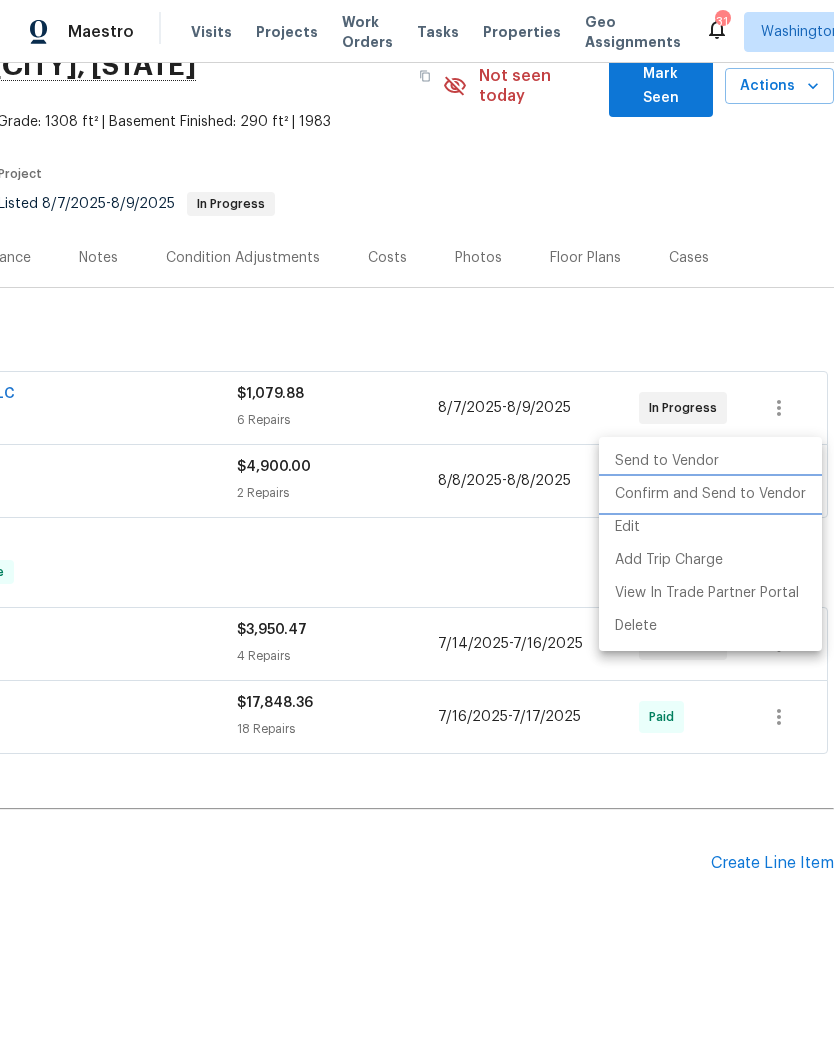 click on "Confirm and Send to Vendor" at bounding box center (710, 494) 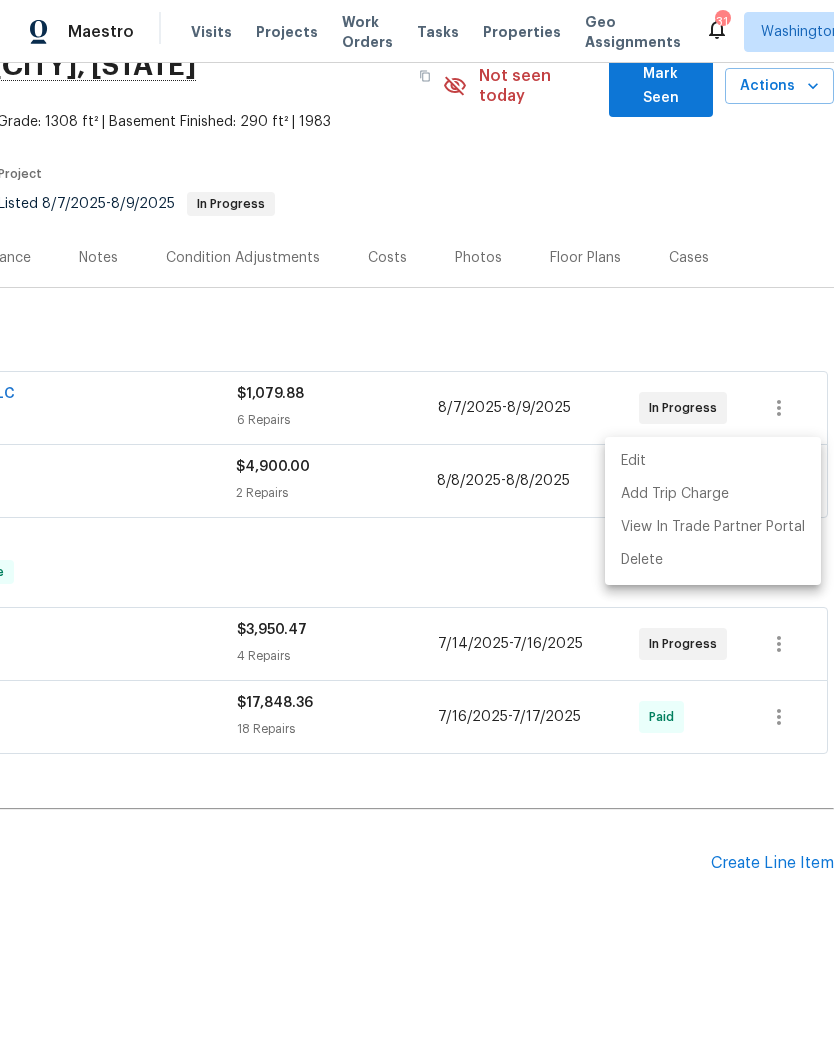 click at bounding box center [417, 522] 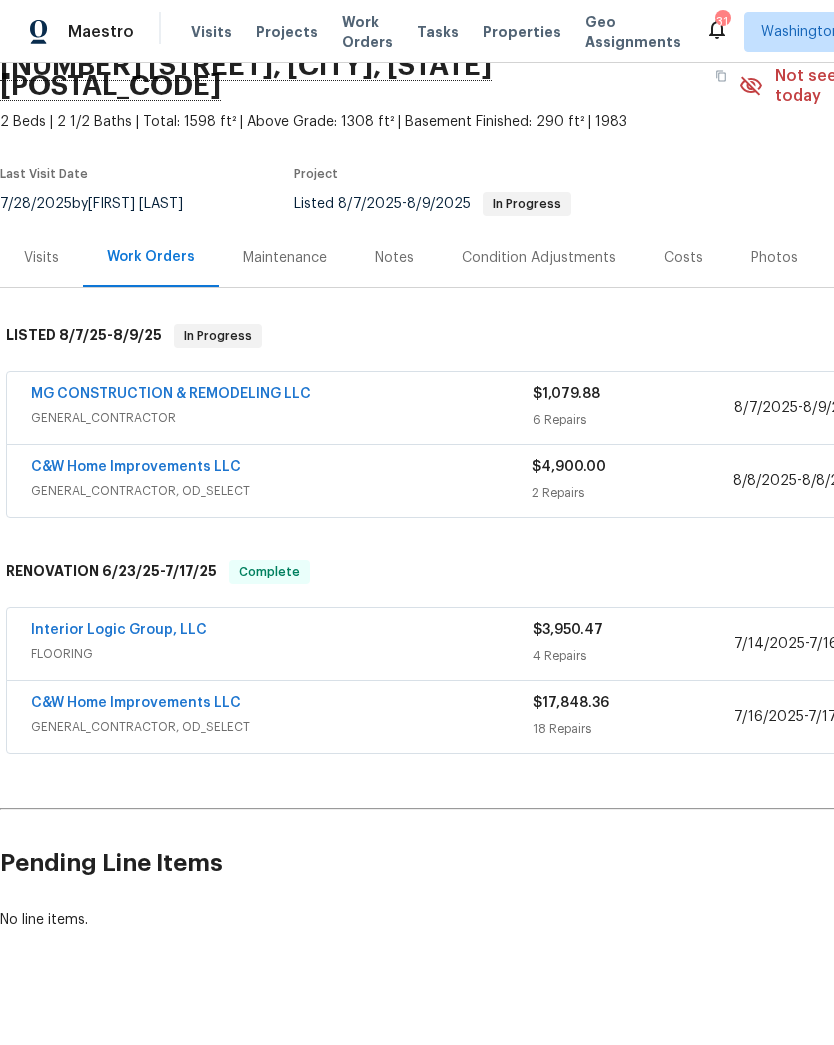 scroll, scrollTop: 95, scrollLeft: 0, axis: vertical 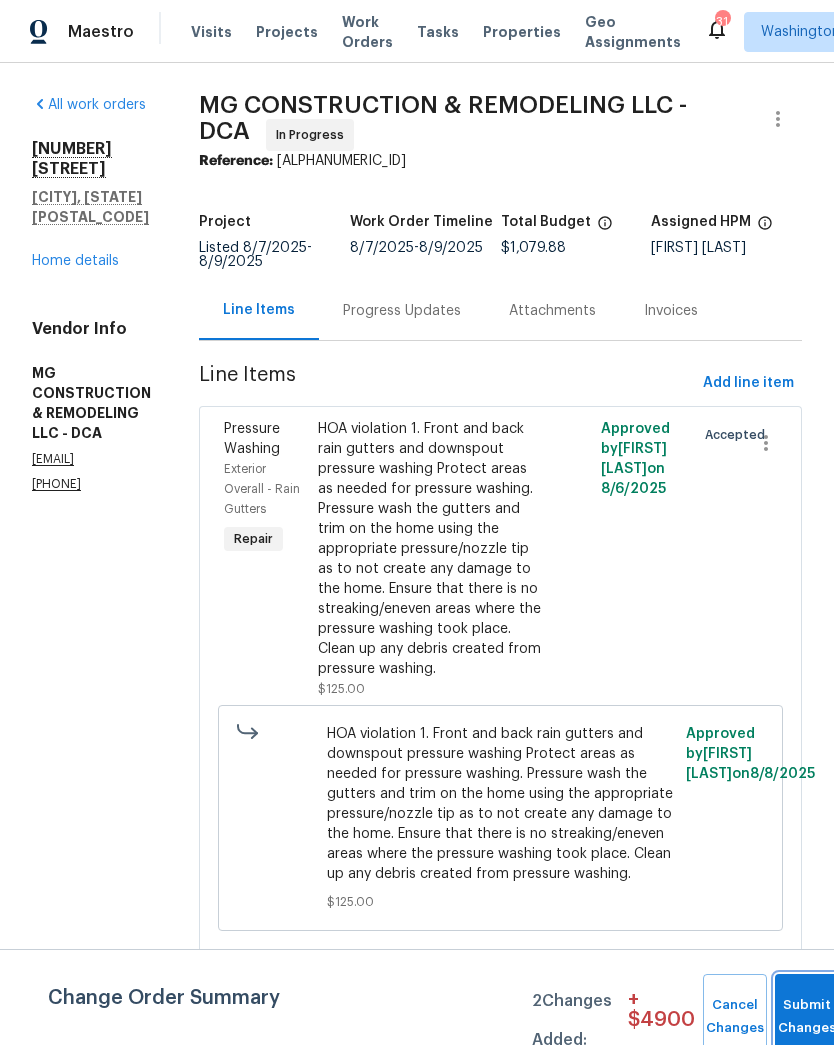 click on "Submit Changes" at bounding box center [807, 1017] 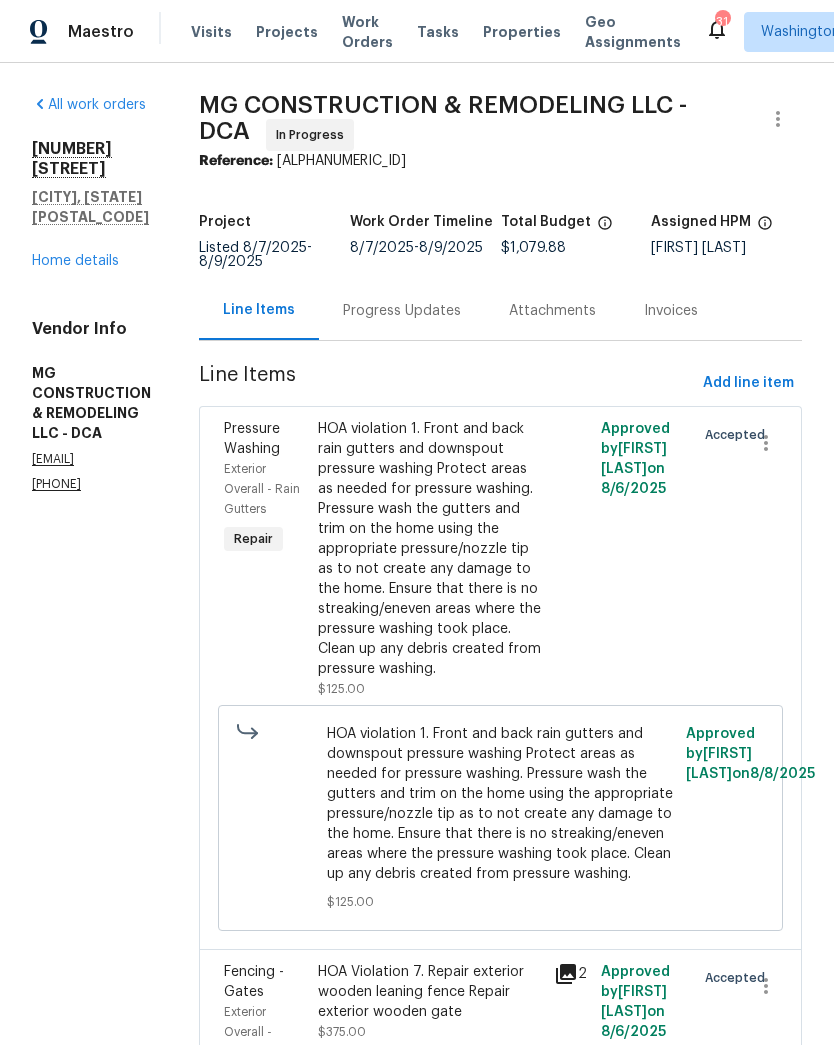 click on "Progress Updates" at bounding box center [402, 311] 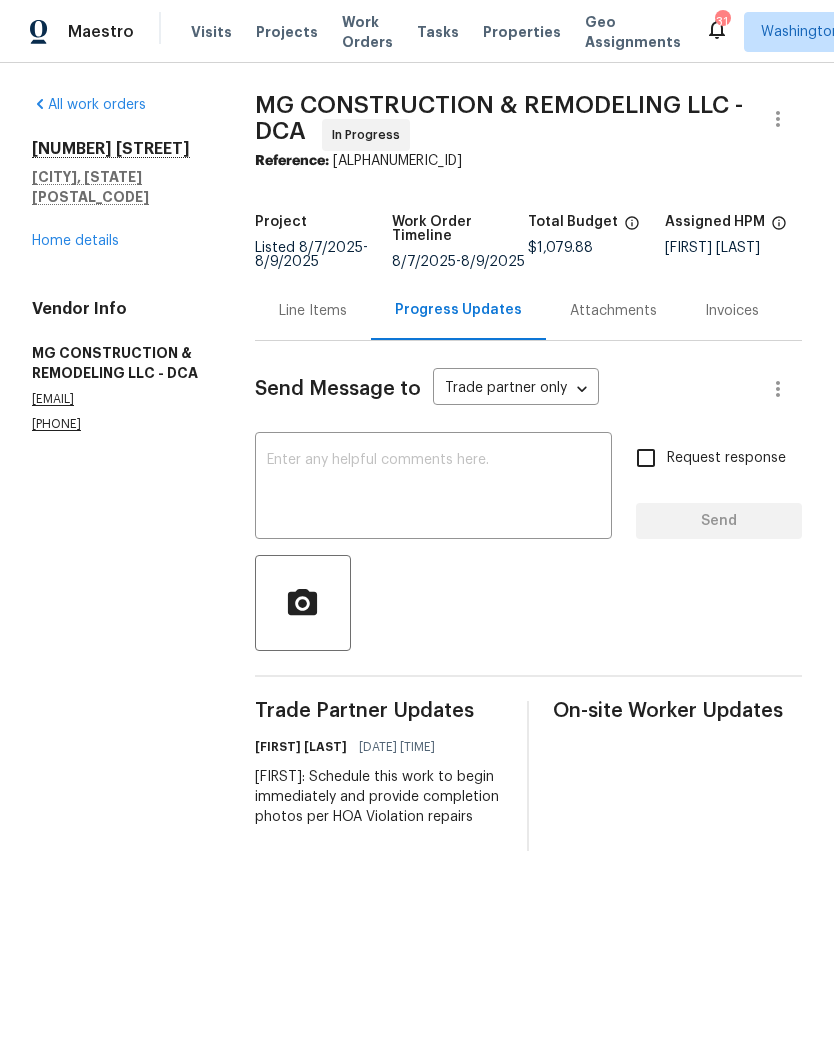click on "Home details" at bounding box center [75, 241] 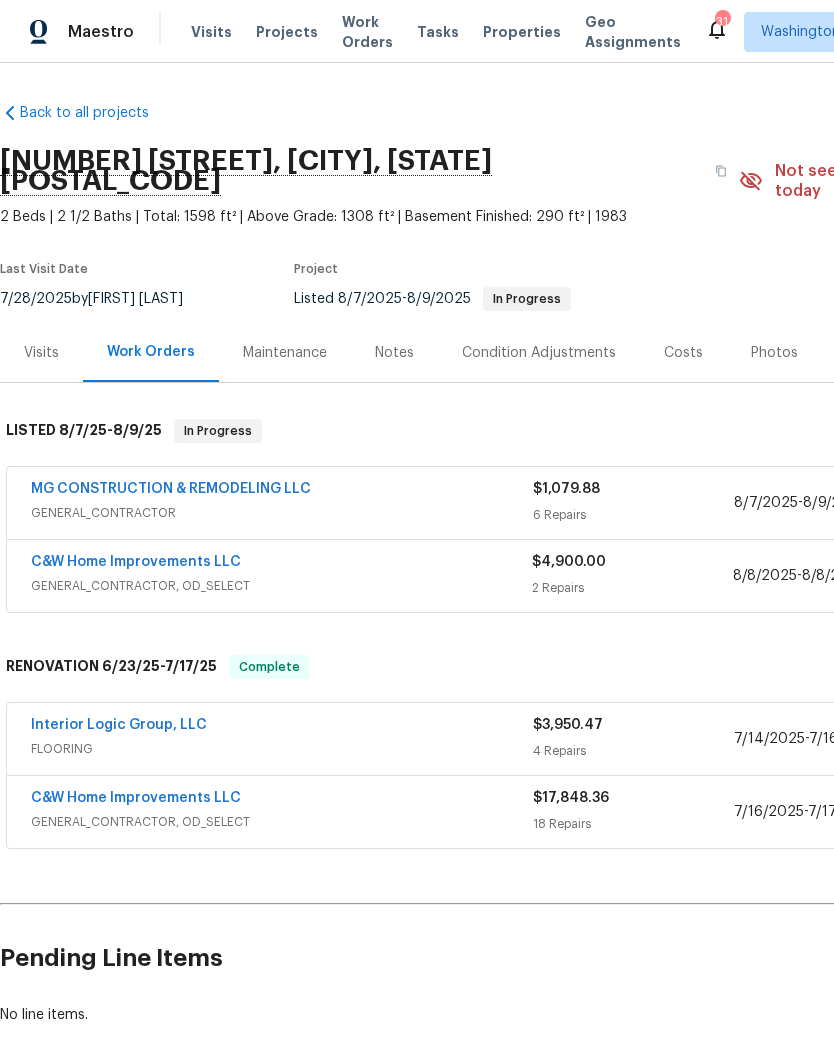click on "C&W Home Improvements LLC" at bounding box center (136, 562) 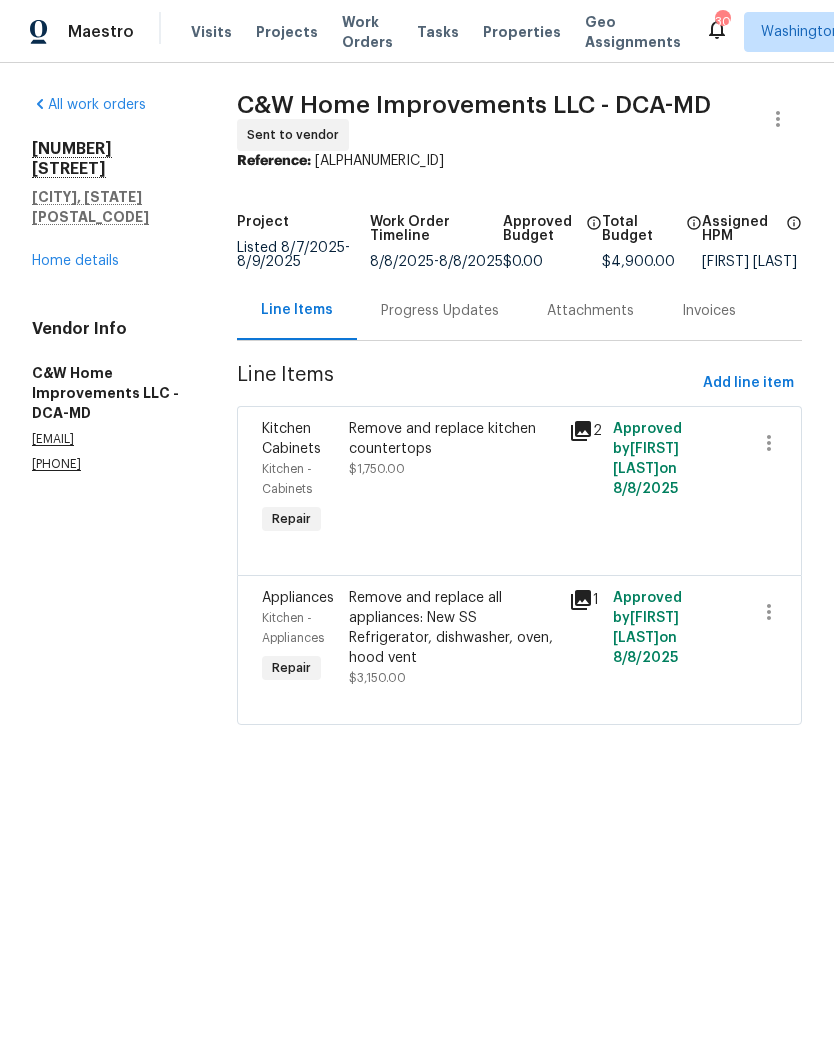 click on "Home details" at bounding box center [75, 261] 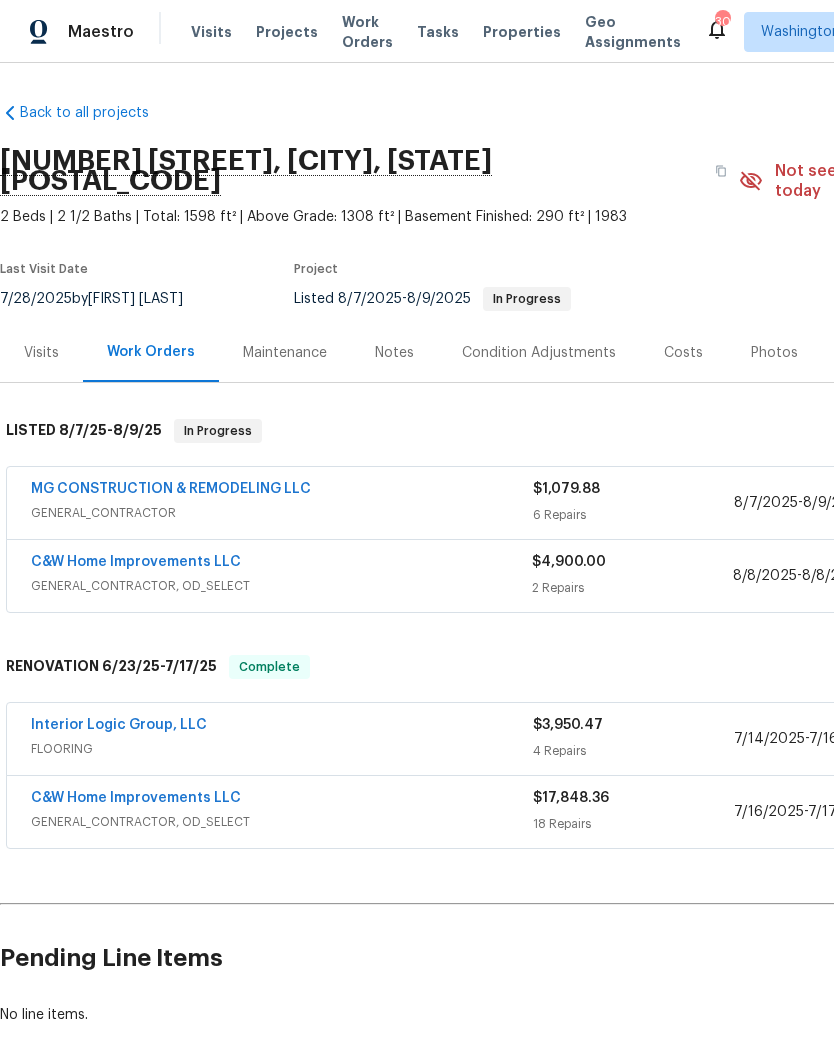 scroll, scrollTop: 3, scrollLeft: 0, axis: vertical 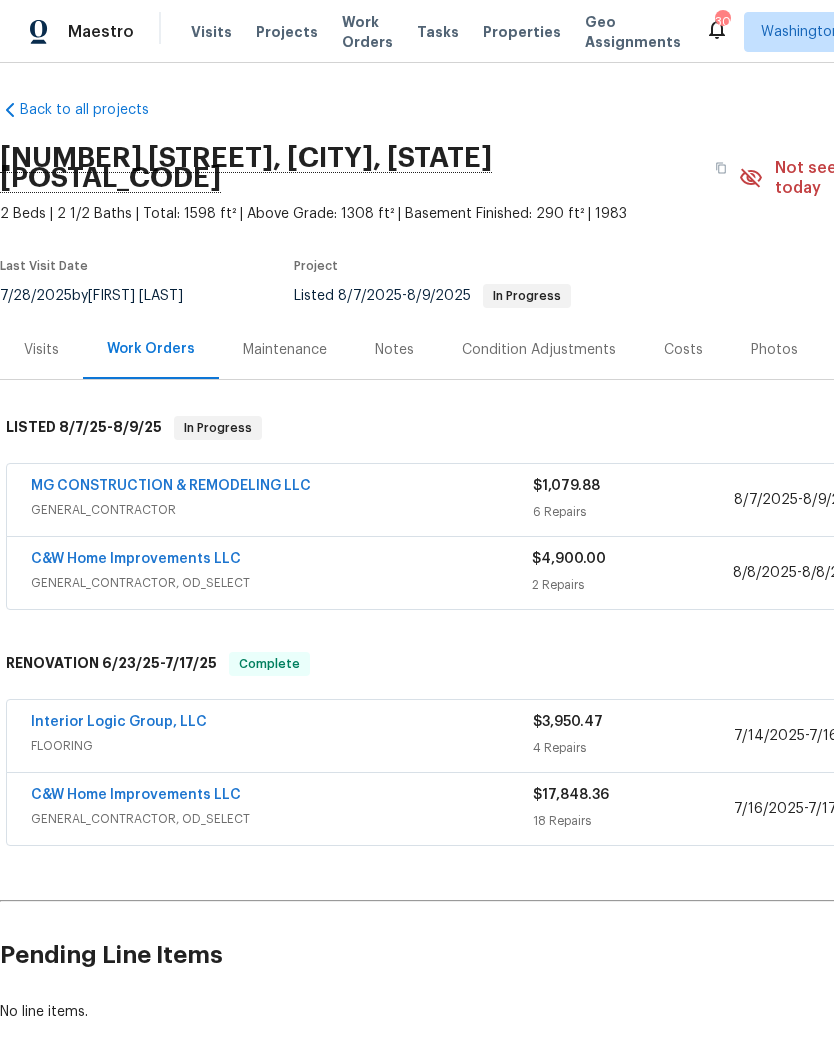 click on "Costs" at bounding box center (683, 350) 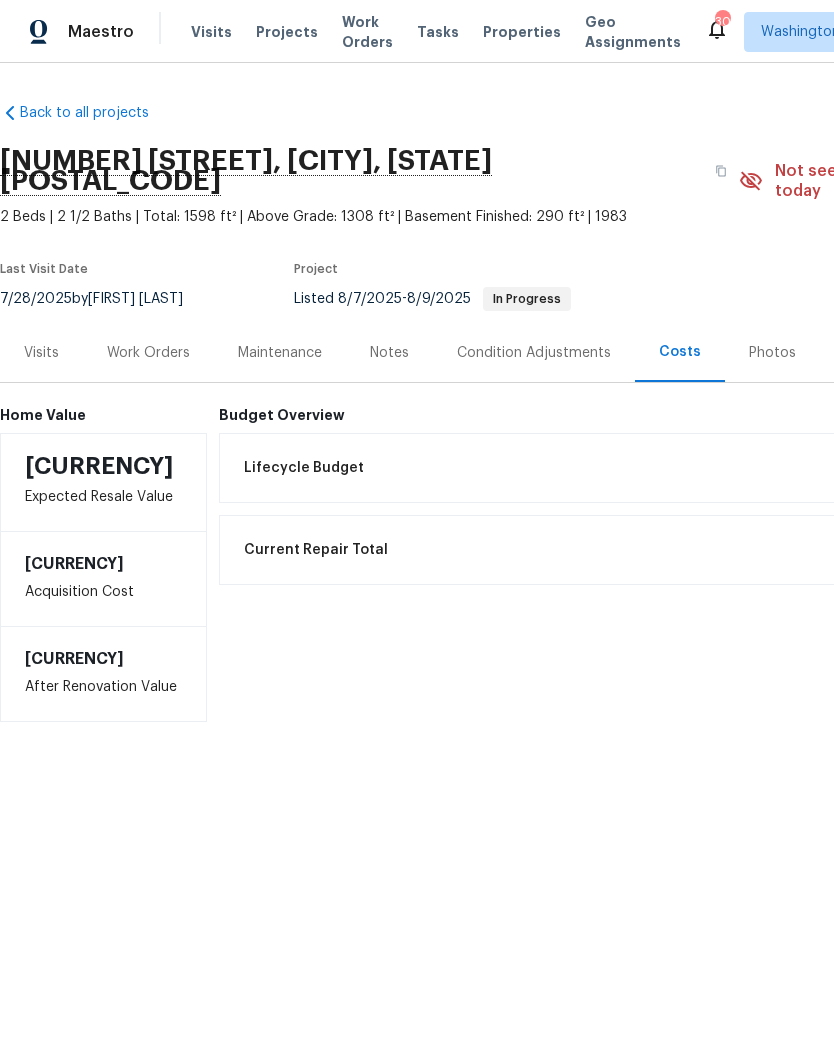 scroll, scrollTop: 0, scrollLeft: 0, axis: both 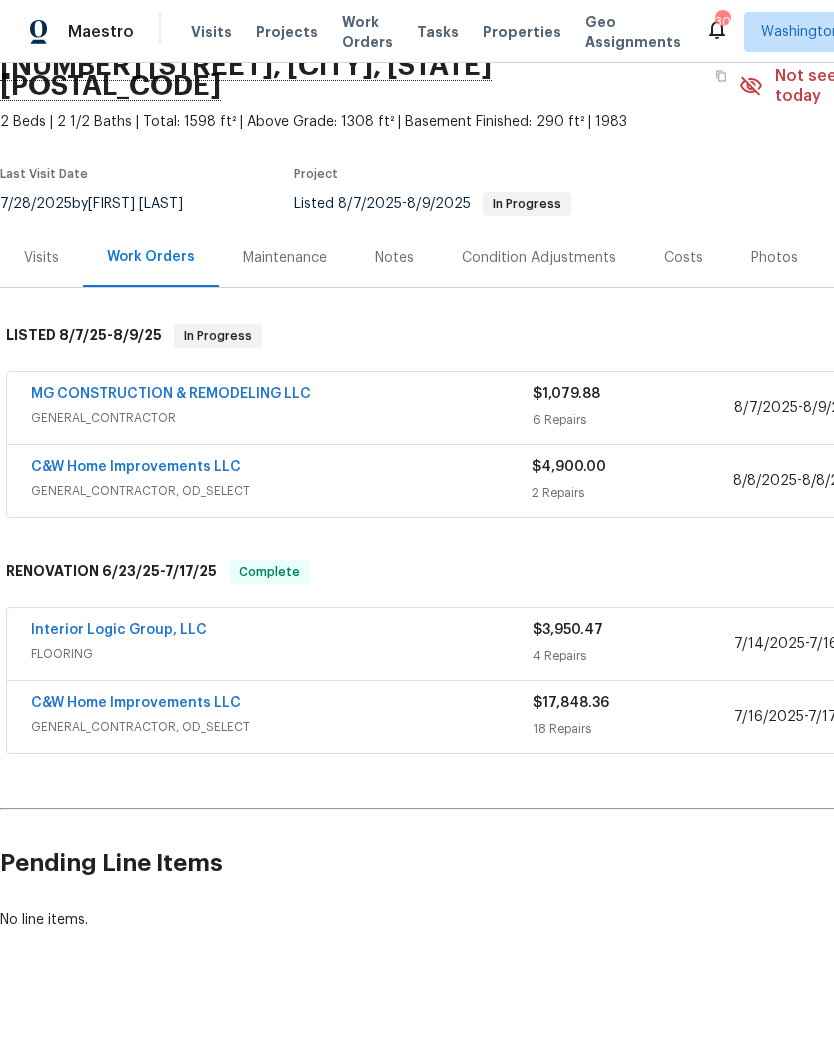 click on "Notes" at bounding box center (394, 258) 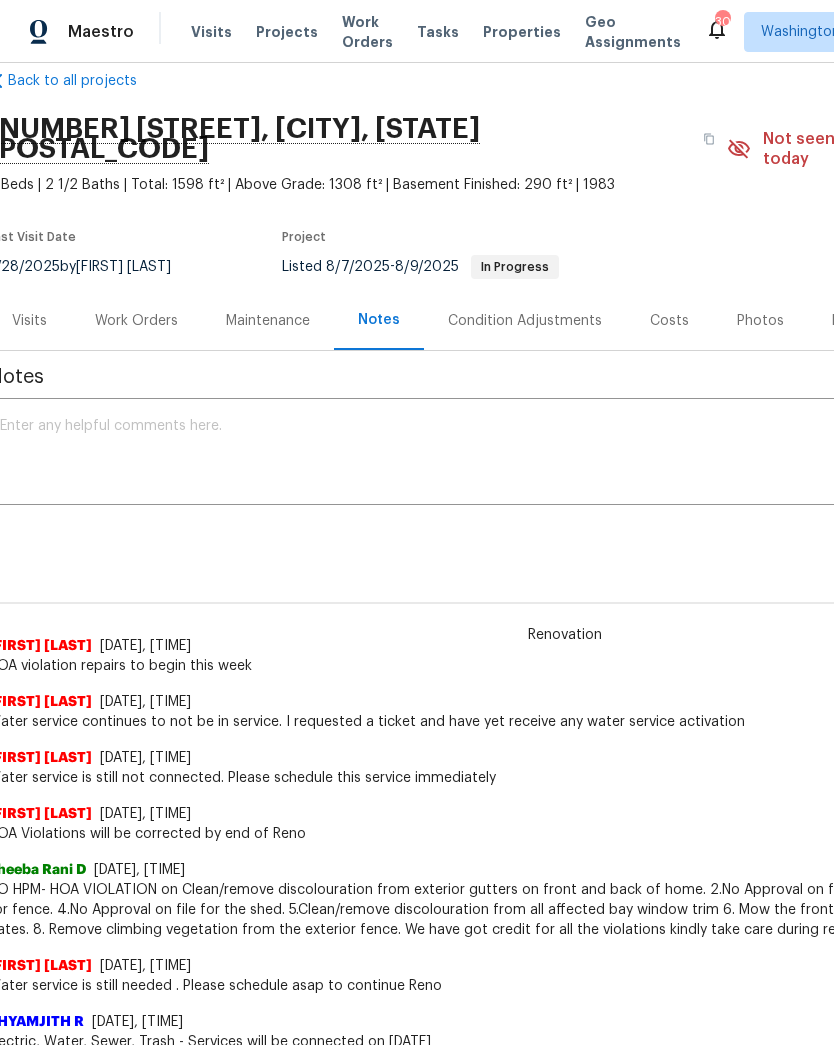 scroll, scrollTop: 23, scrollLeft: 2, axis: both 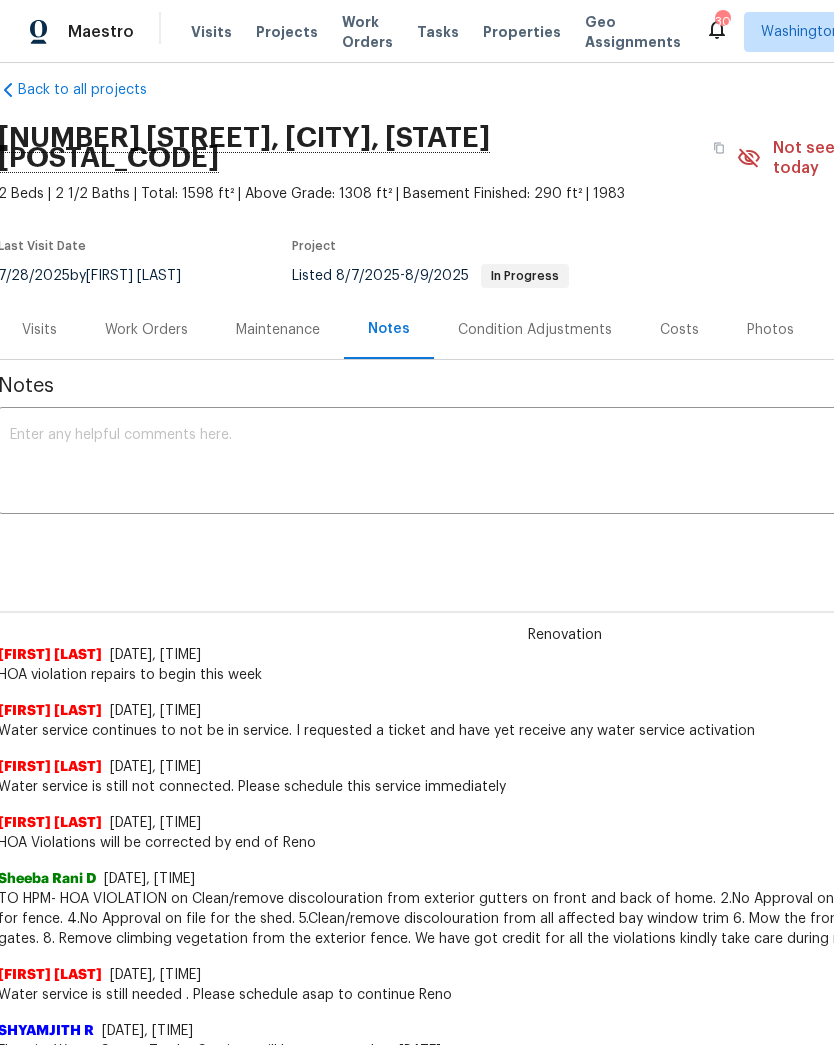 click on "Work Orders" at bounding box center (146, 330) 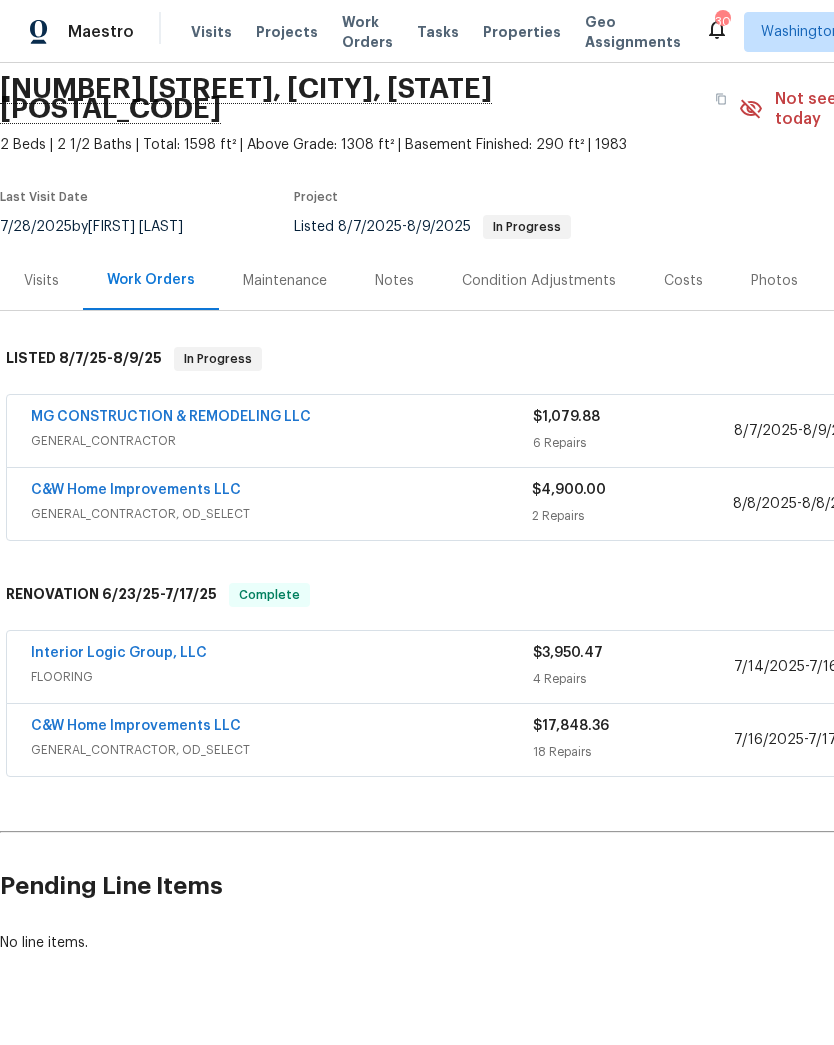 scroll, scrollTop: 72, scrollLeft: 0, axis: vertical 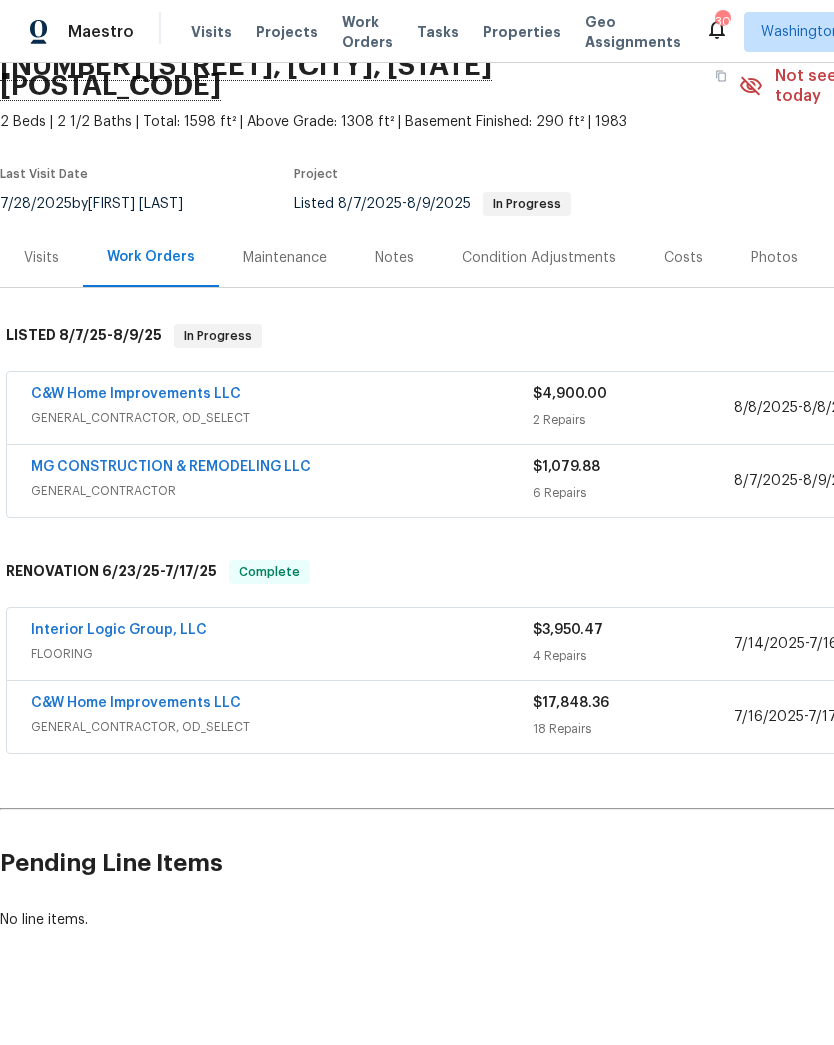click on "C&W Home Improvements LLC" at bounding box center [282, 396] 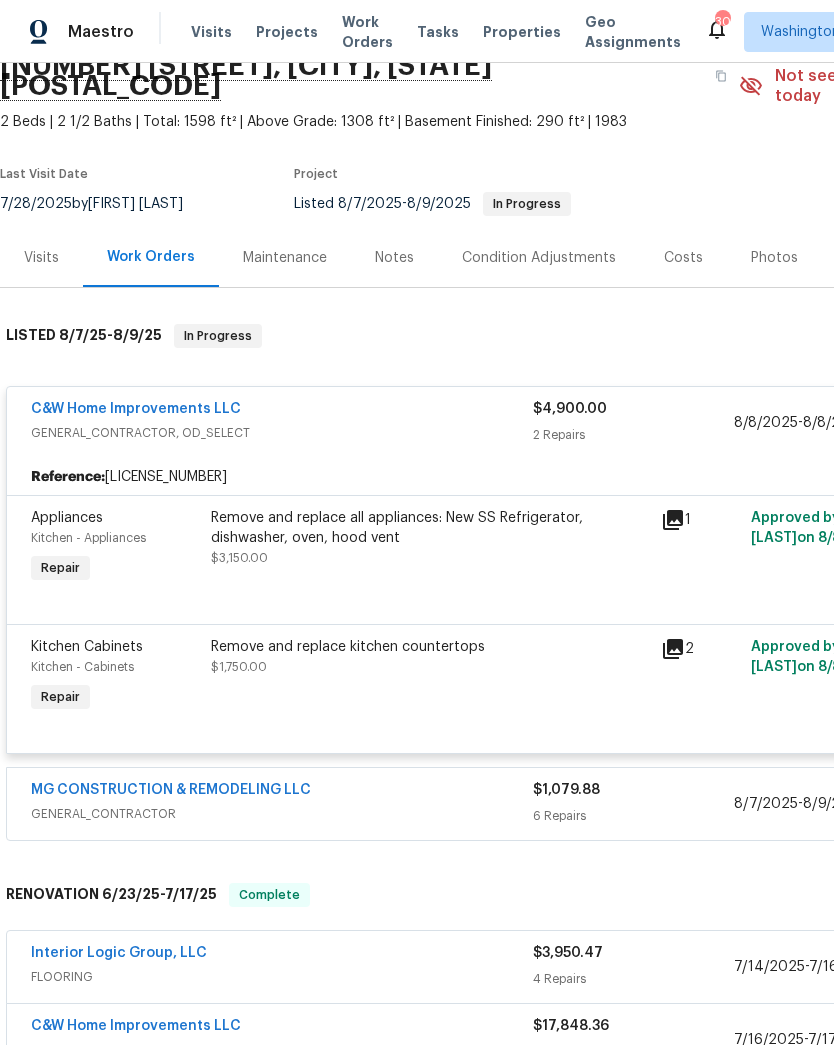 click on "Remove and replace all appliances: New SS Refrigerator, dishwasher, oven, hood vent $3,150.00" at bounding box center [430, 538] 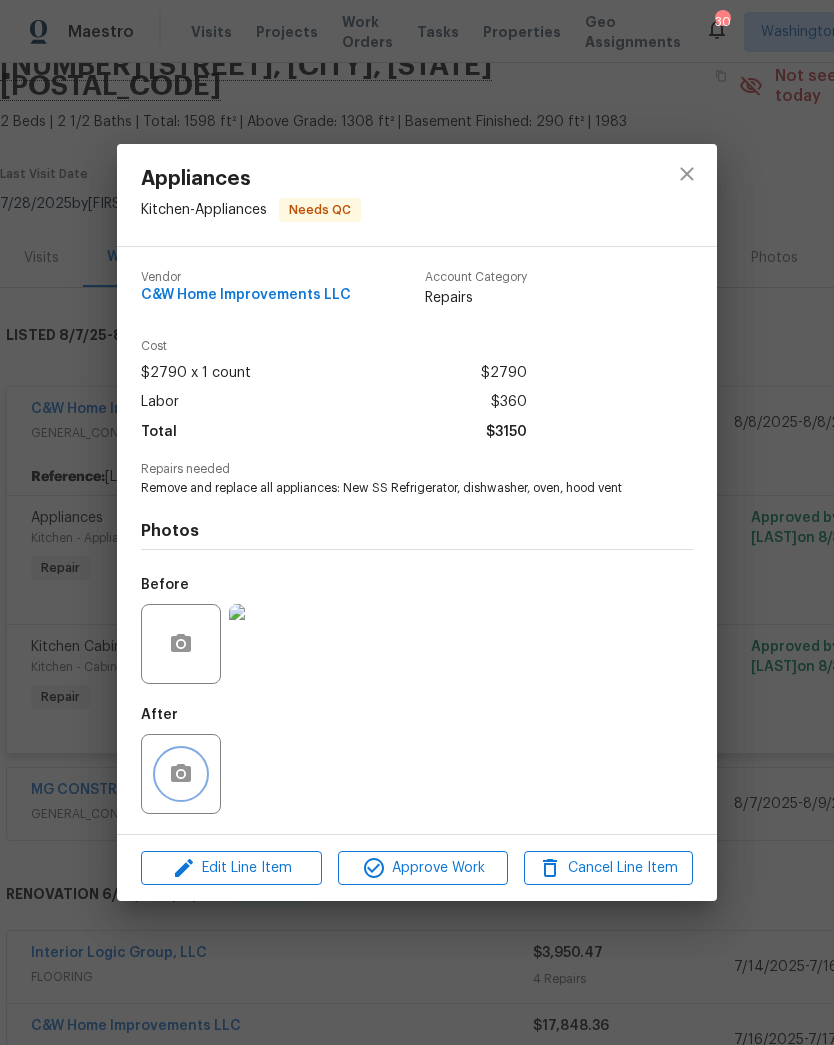 click 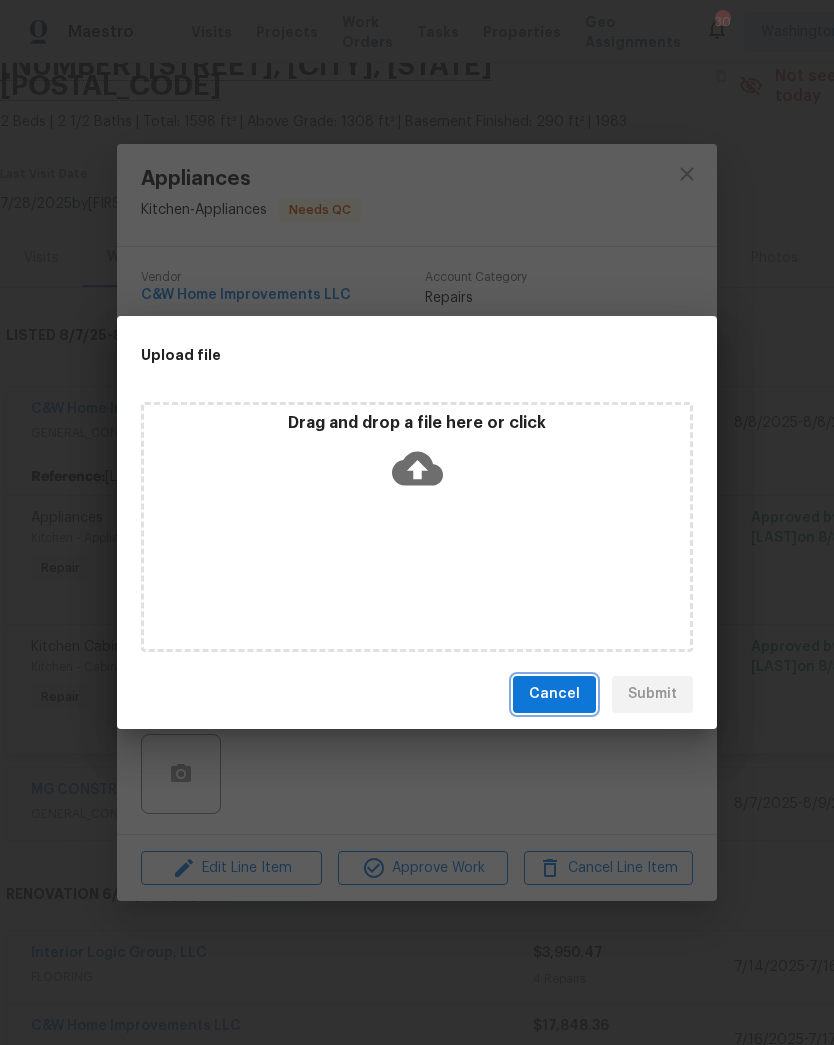 click on "Cancel" at bounding box center [554, 694] 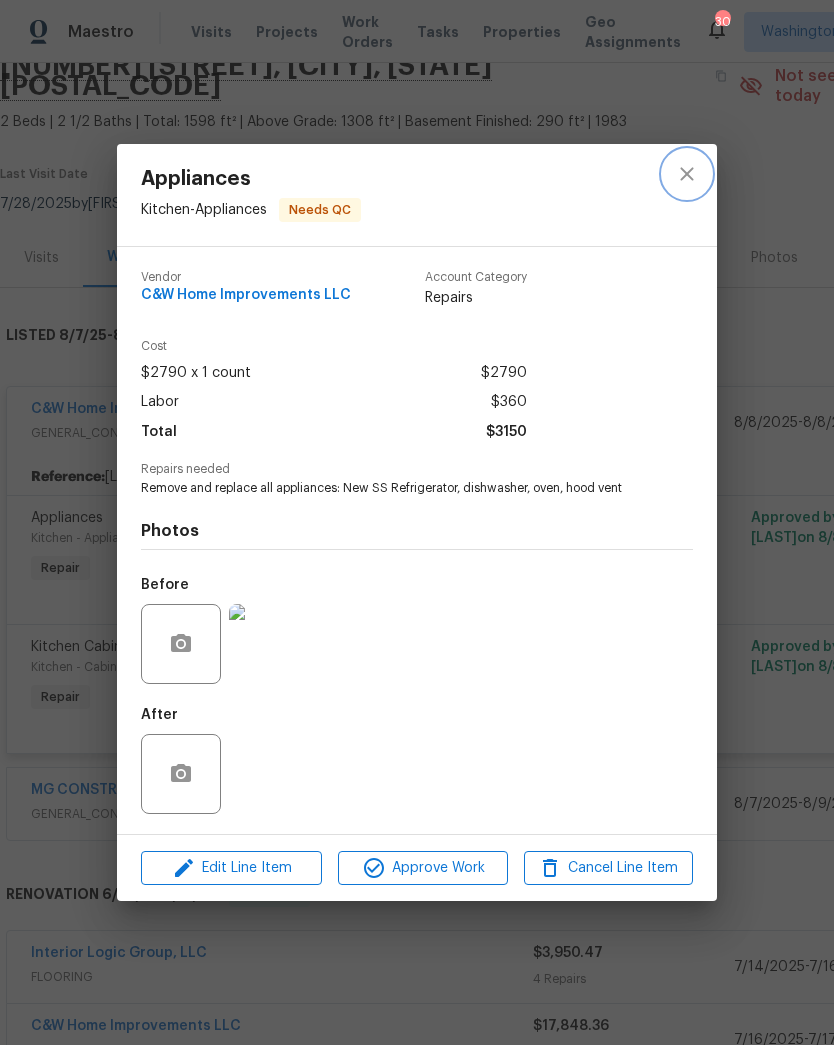 click 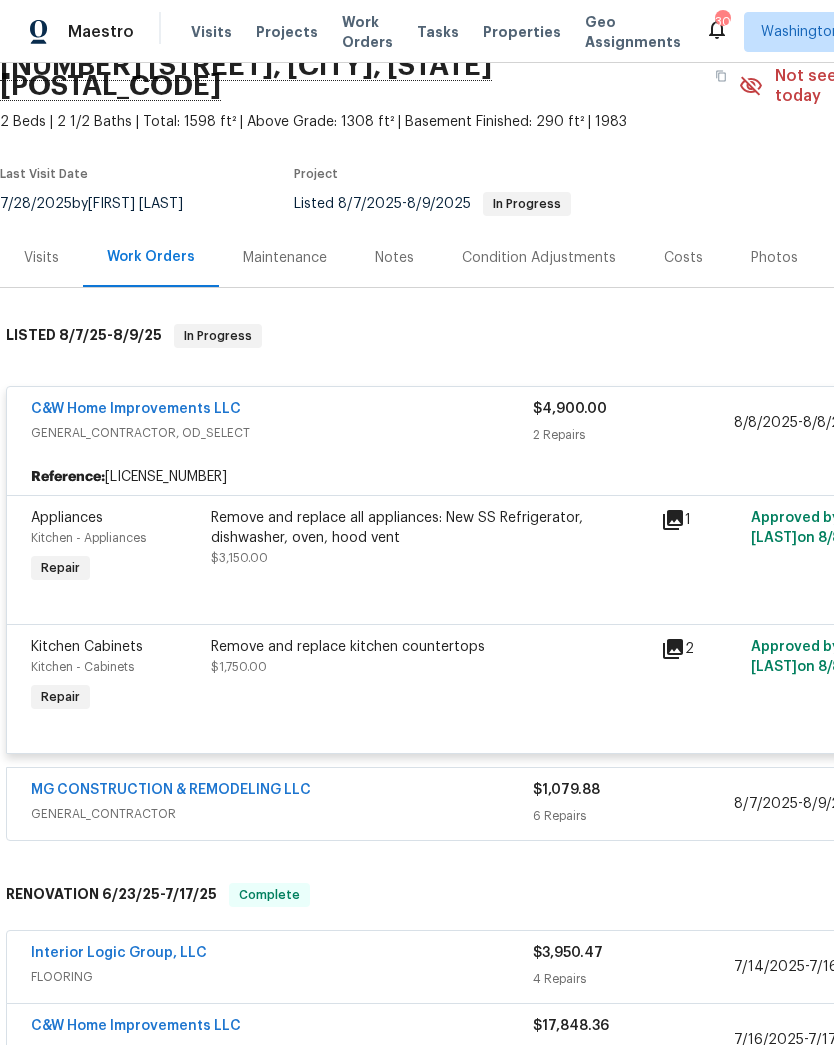 click on "Remove and replace kitchen countertops $1,750.00" at bounding box center (430, 657) 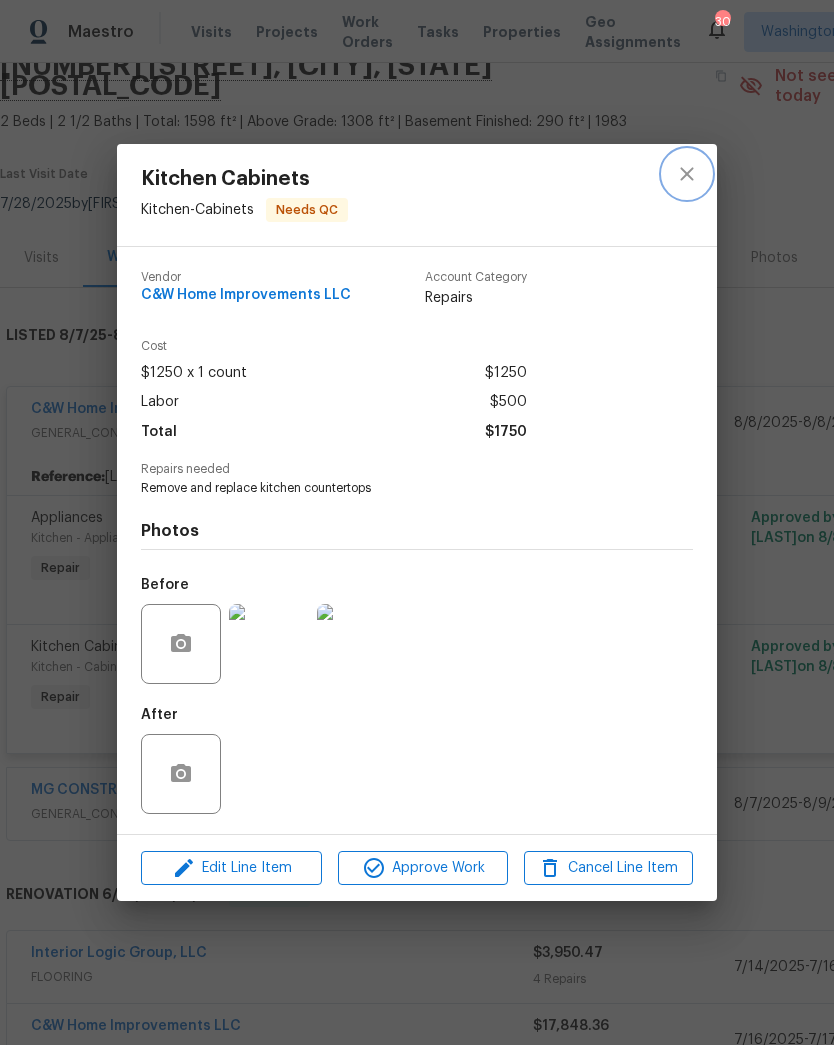 click at bounding box center (687, 174) 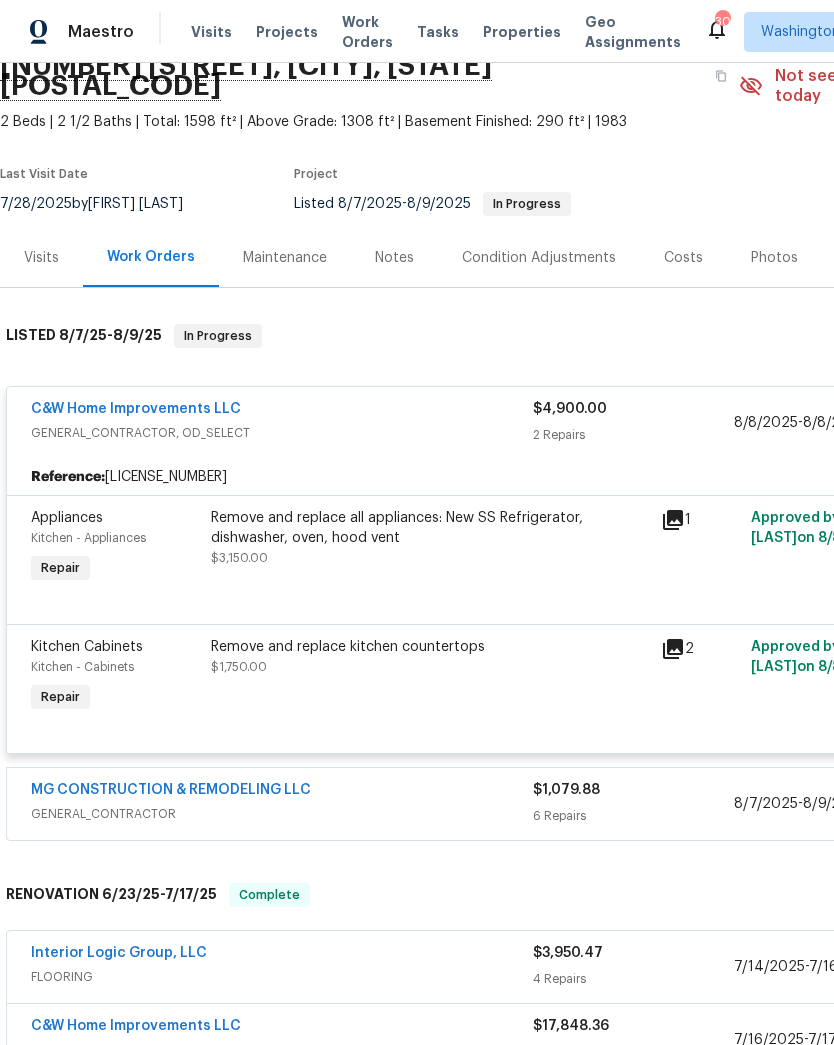 click on "Remove and replace all appliances: New SS Refrigerator, dishwasher, oven, hood vent" at bounding box center [430, 528] 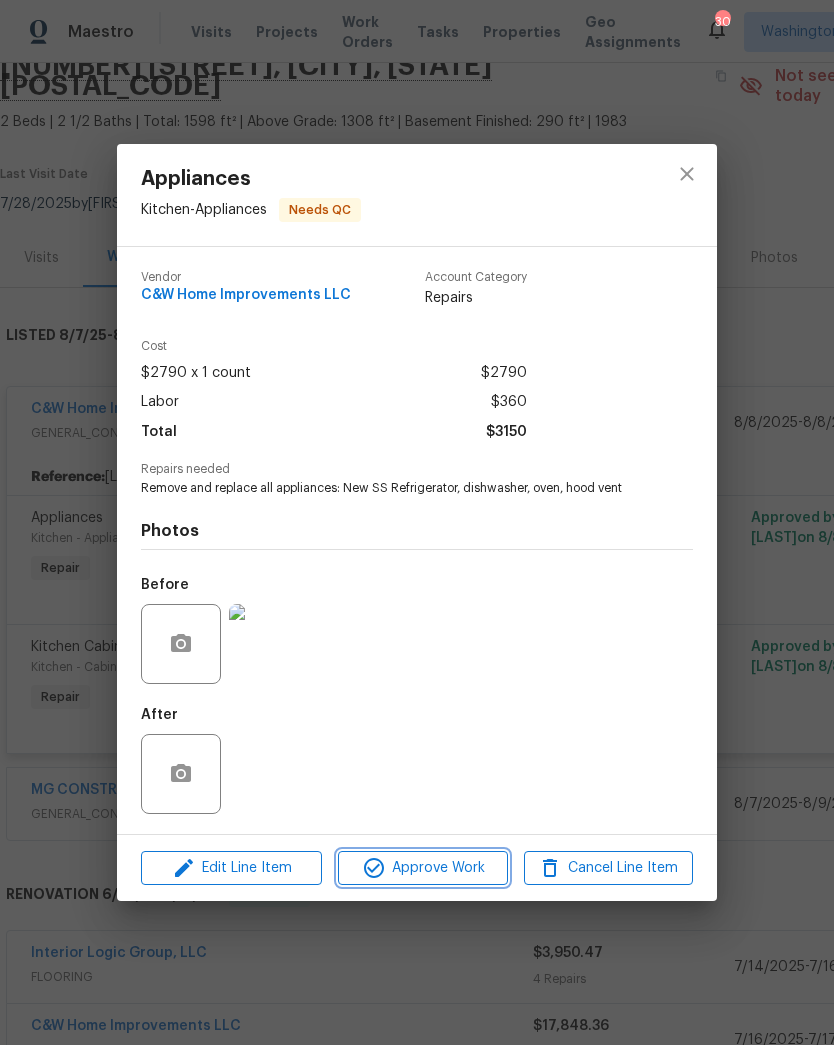 click on "Approve Work" at bounding box center [422, 868] 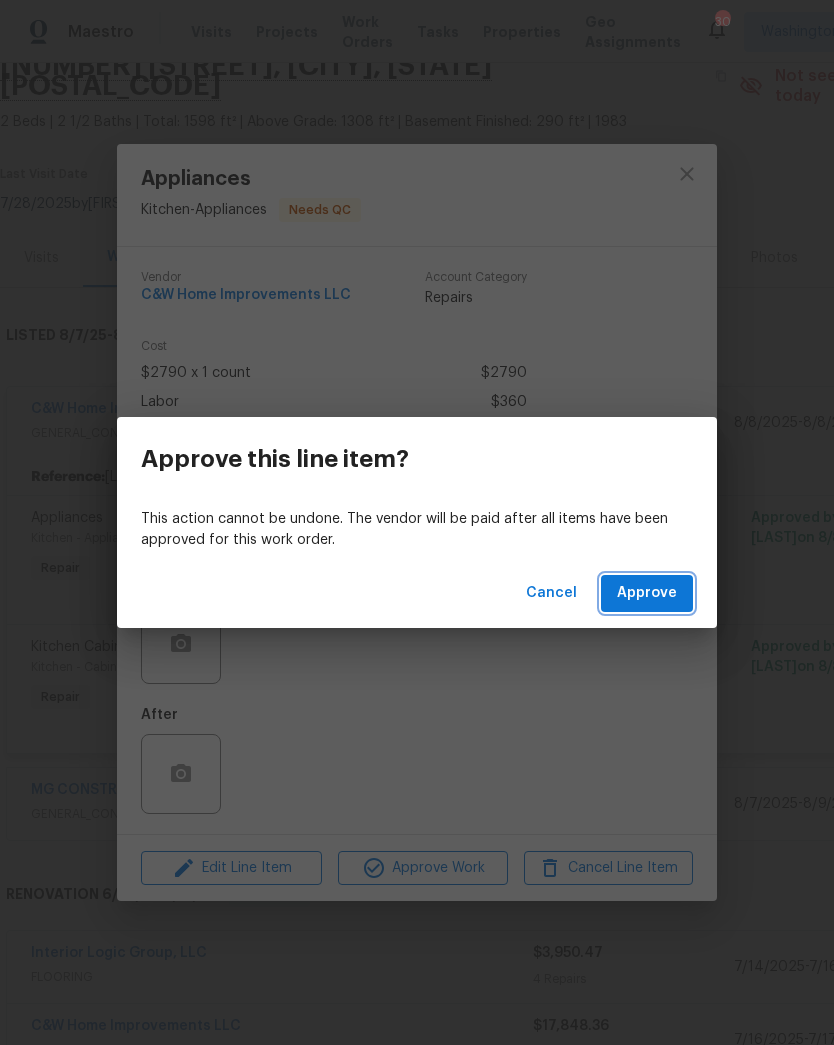 click on "Approve" at bounding box center [647, 593] 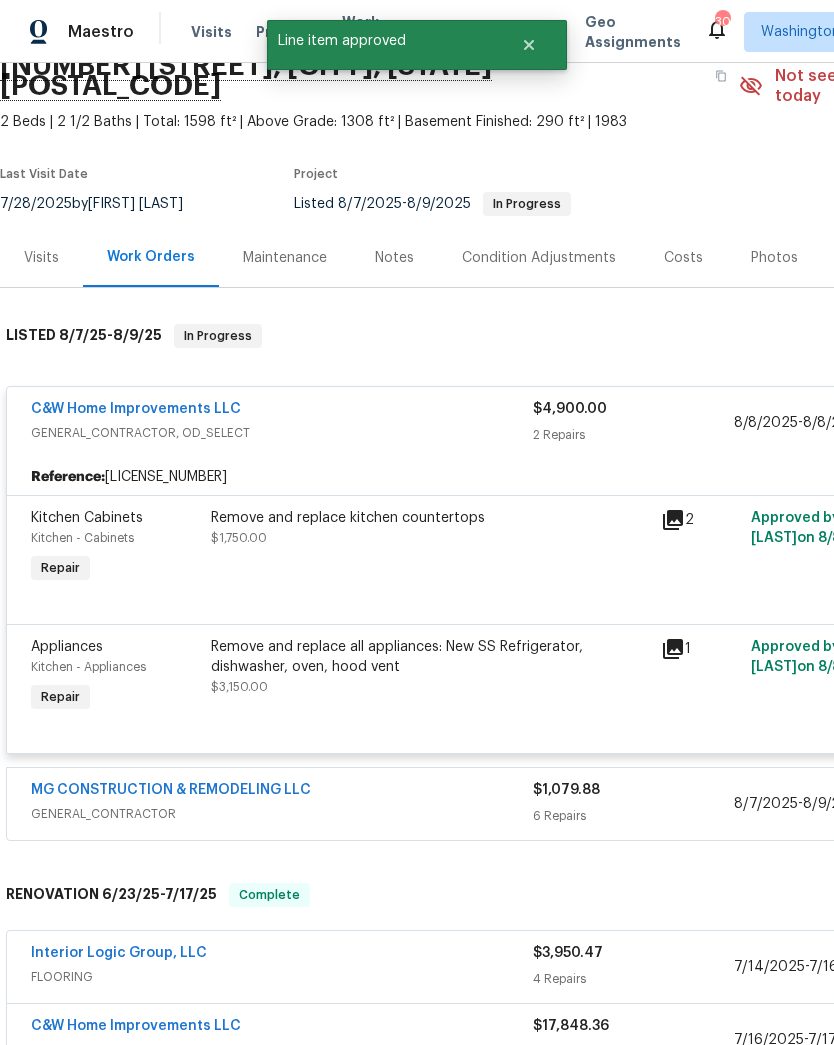 click on "Remove and replace all appliances: New SS Refrigerator, dishwasher, oven, hood vent" at bounding box center [430, 657] 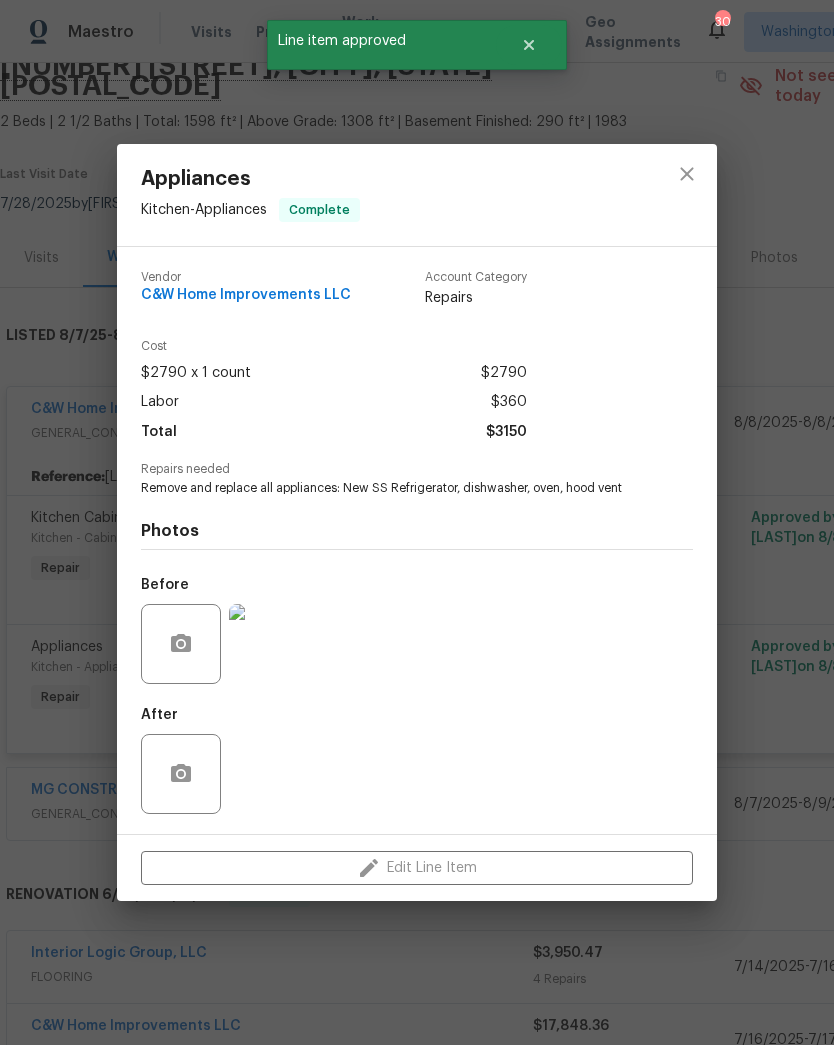 click on "Appliances Kitchen  -  Appliances Complete Vendor C&W Home Improvements LLC Account Category Repairs Cost $2790 x 1 count $2790 Labor $360 Total $3150 Repairs needed Remove and replace all appliances: New SS Refrigerator, dishwasher, oven, hood vent Photos Before After  Edit Line Item" at bounding box center [417, 522] 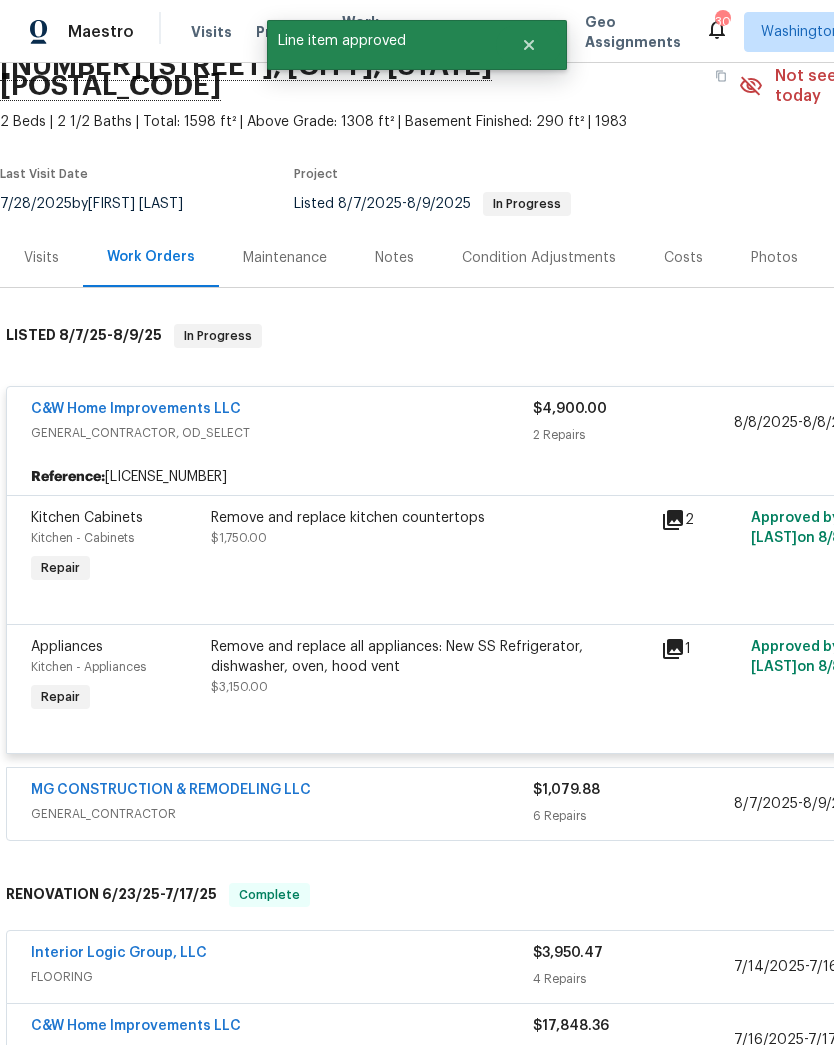 click on "Remove and replace kitchen countertops $1,750.00" at bounding box center [430, 548] 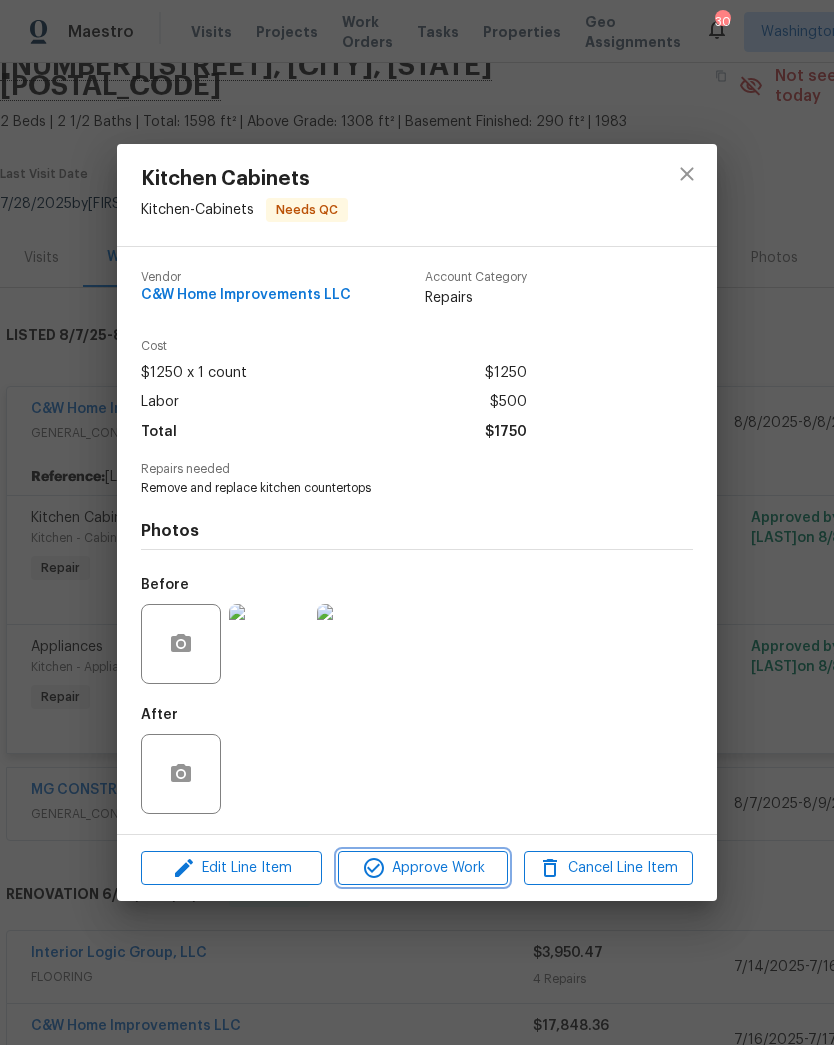click on "Approve Work" at bounding box center (422, 868) 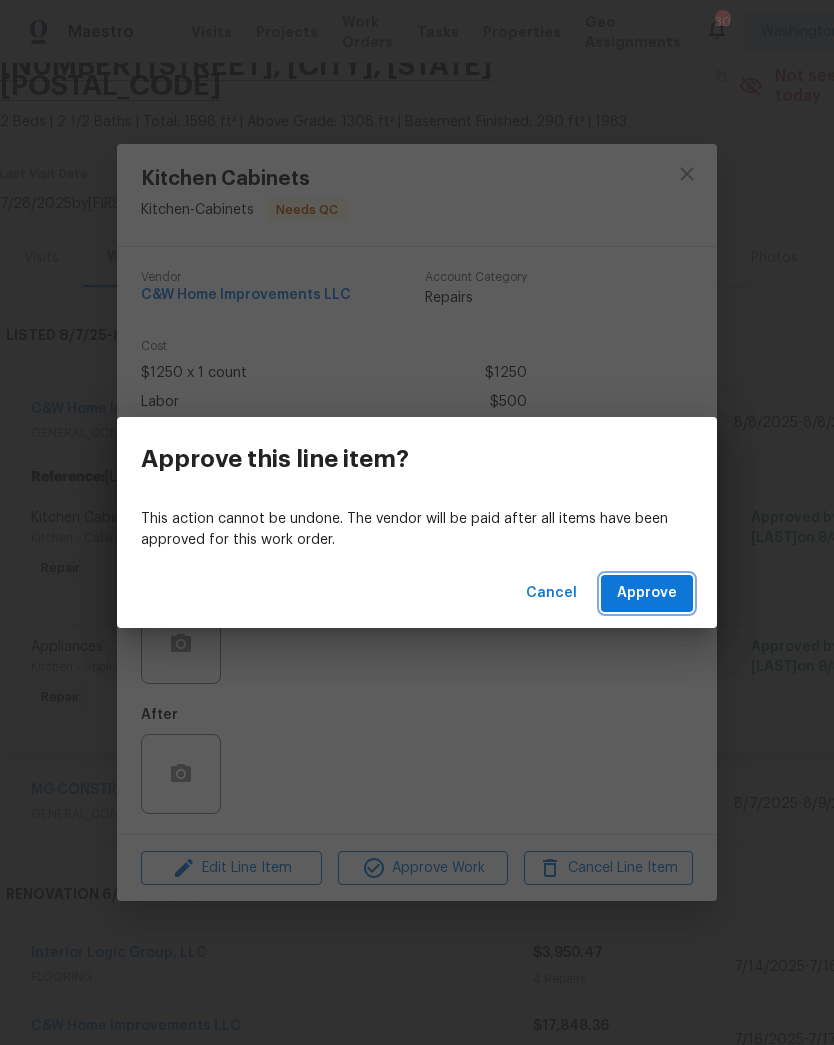 click on "Approve" at bounding box center (647, 593) 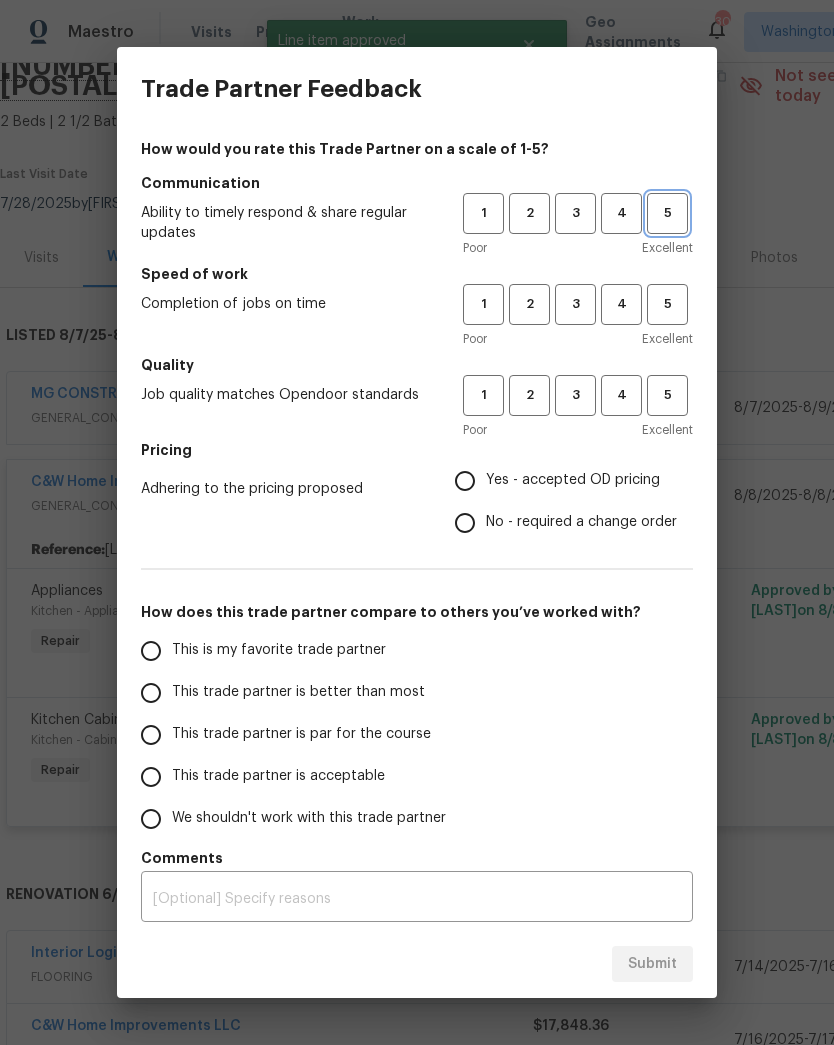 click on "5" at bounding box center [667, 213] 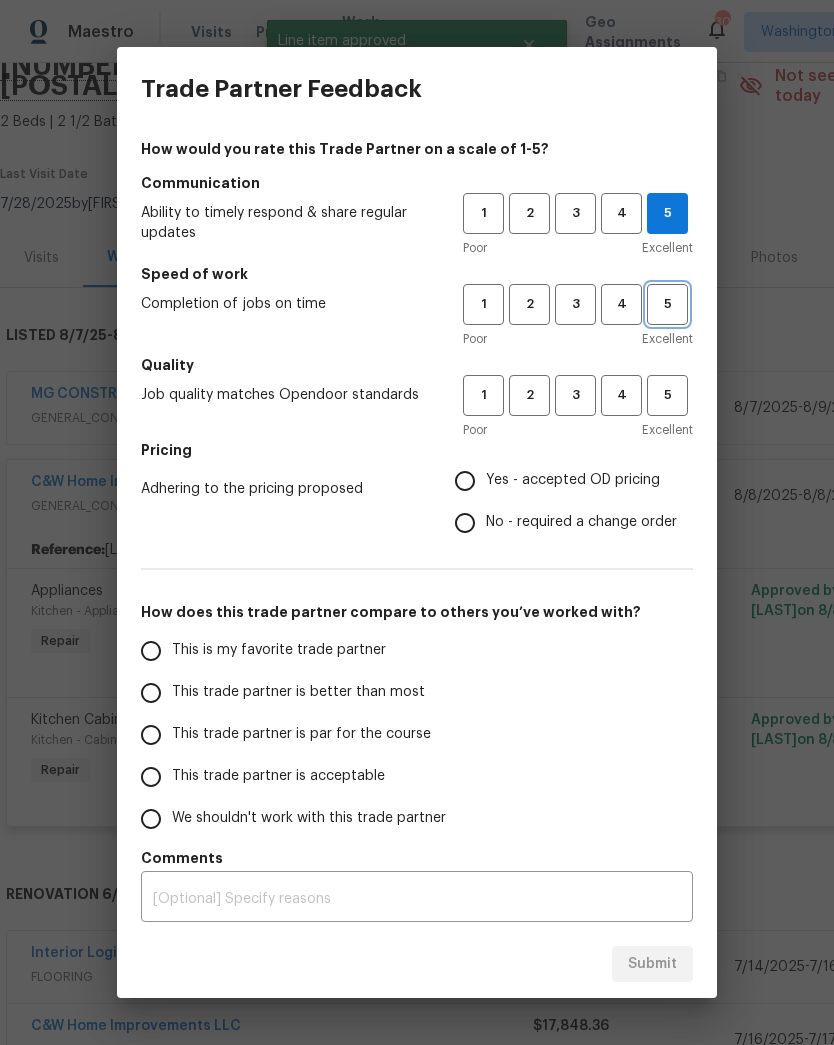 click on "5" at bounding box center (667, 304) 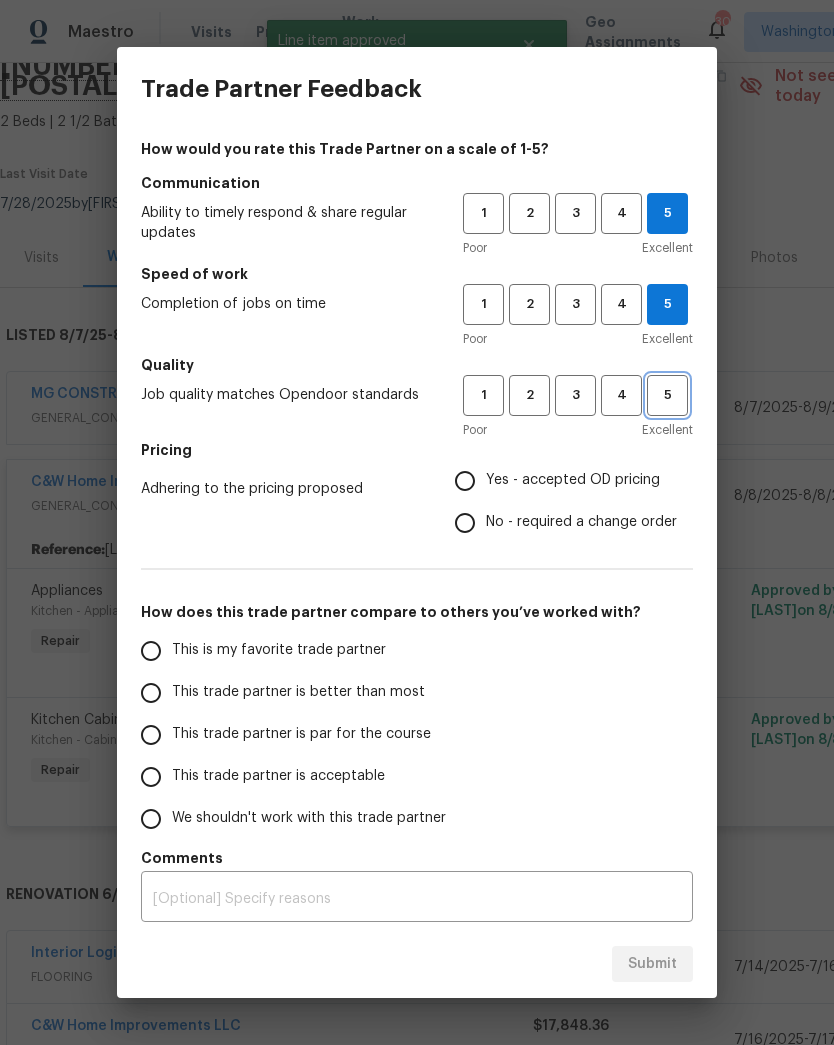 click on "5" at bounding box center [667, 395] 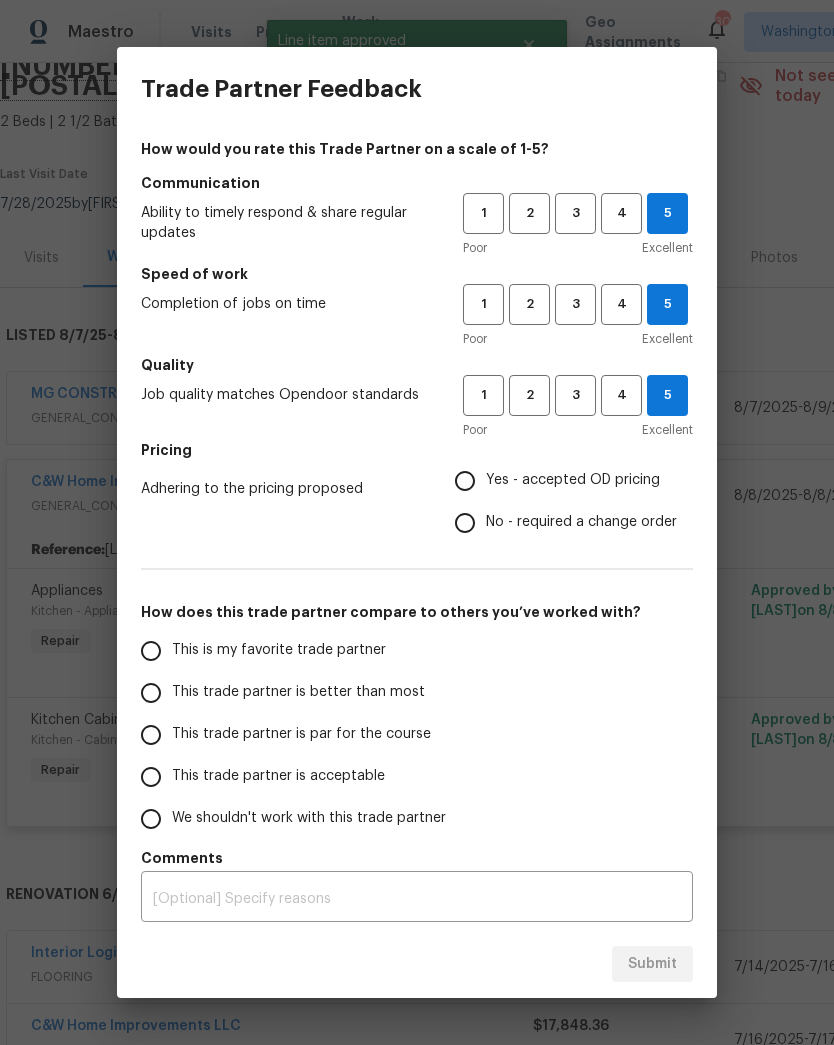 click on "Yes - accepted OD pricing" at bounding box center [465, 481] 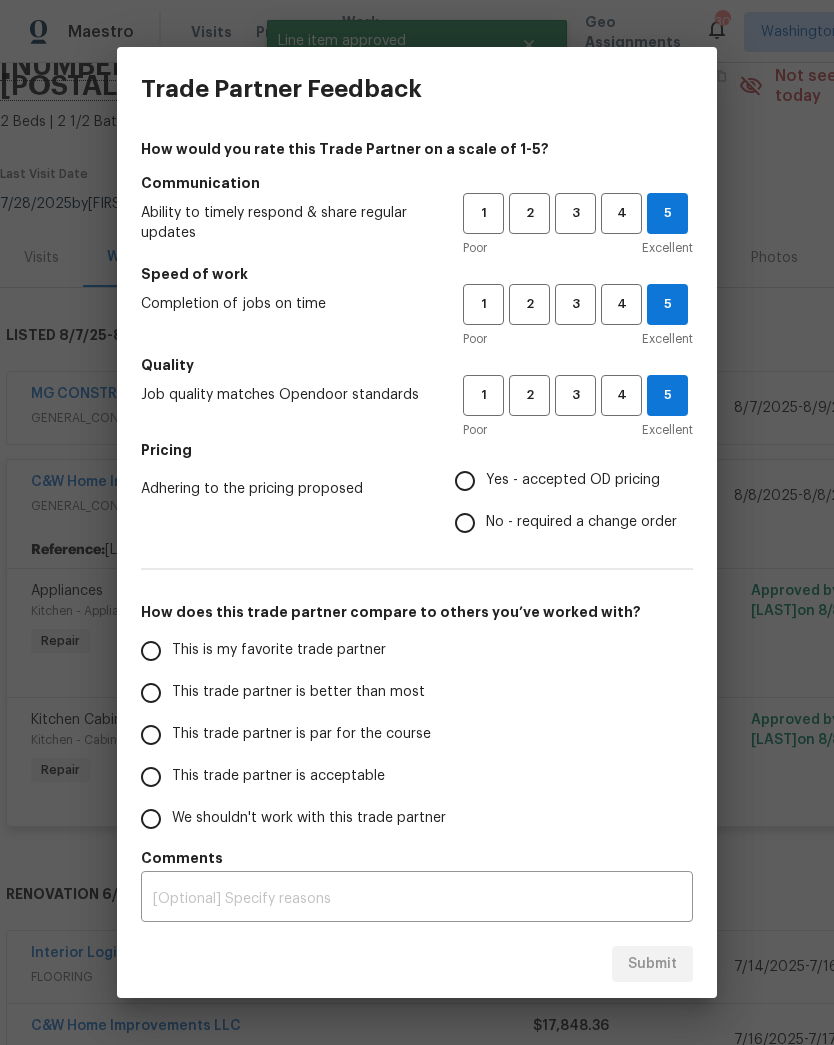 radio on "true" 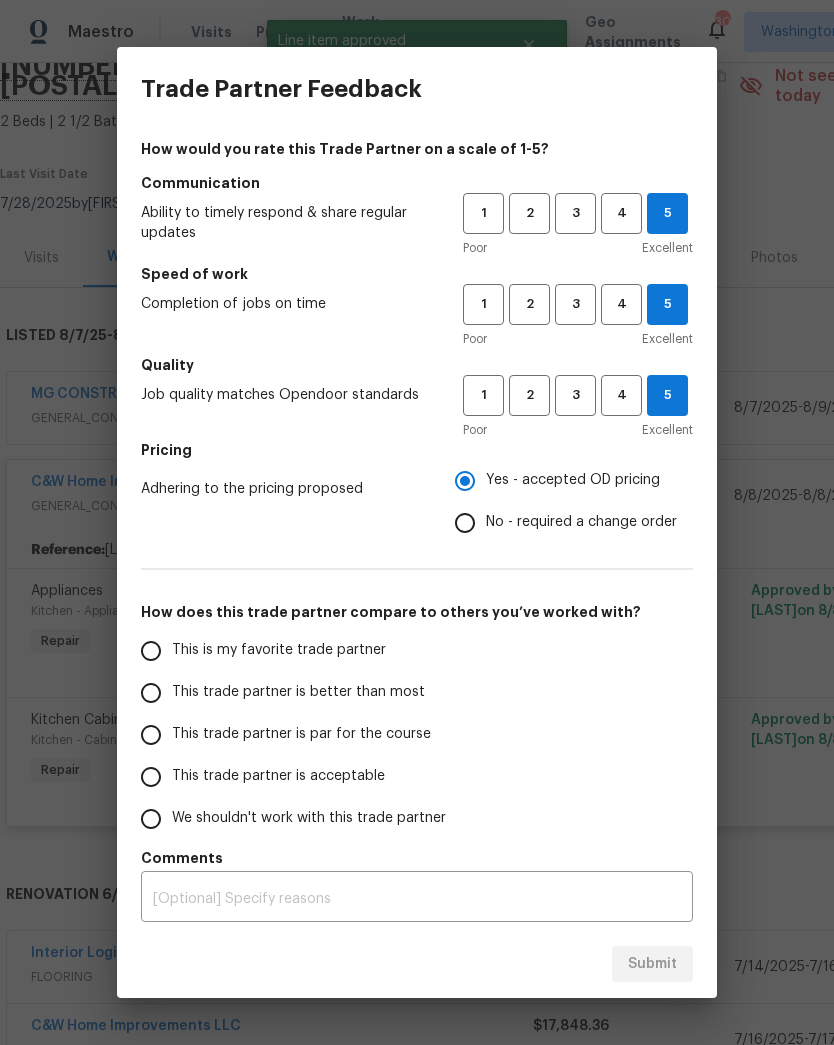 click on "This is my favorite trade partner" at bounding box center [151, 651] 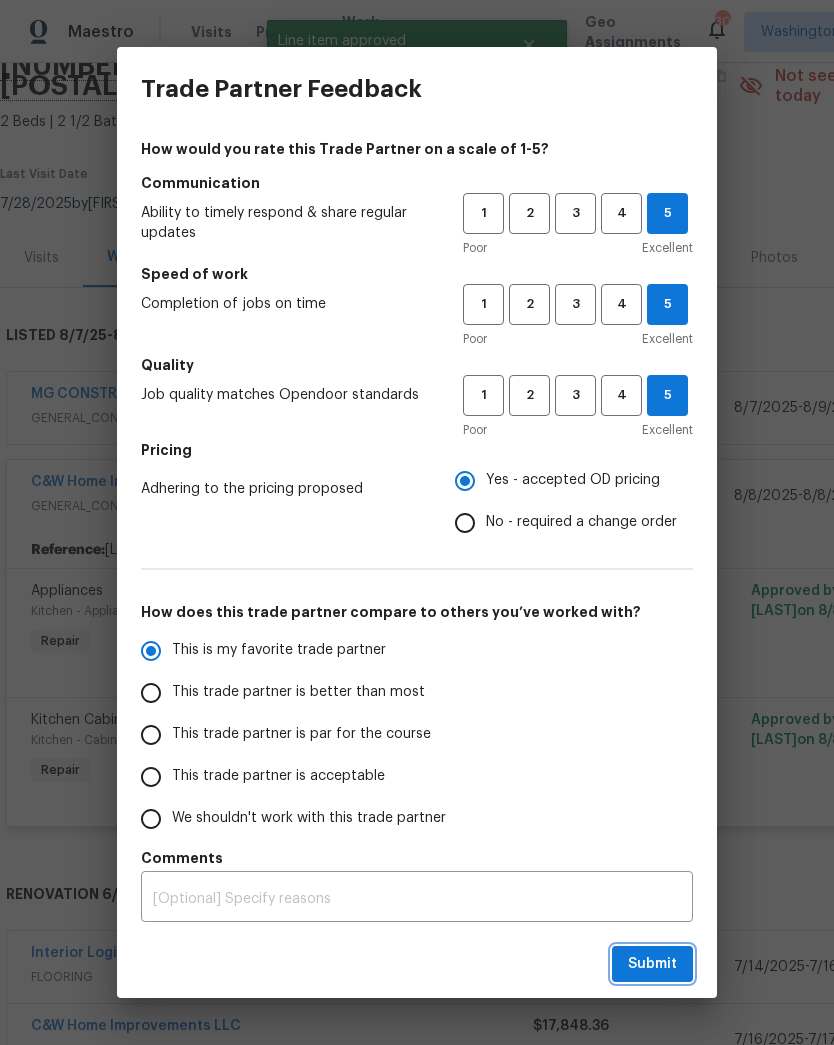 click on "Submit" at bounding box center [652, 964] 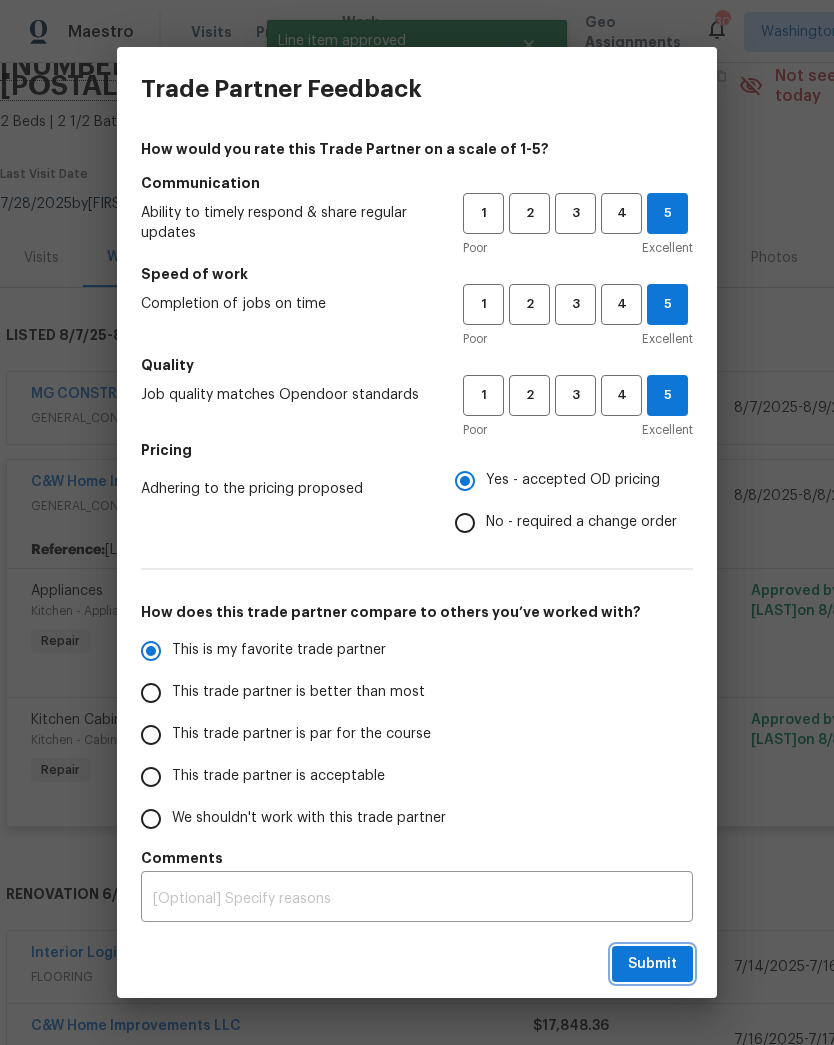 radio on "true" 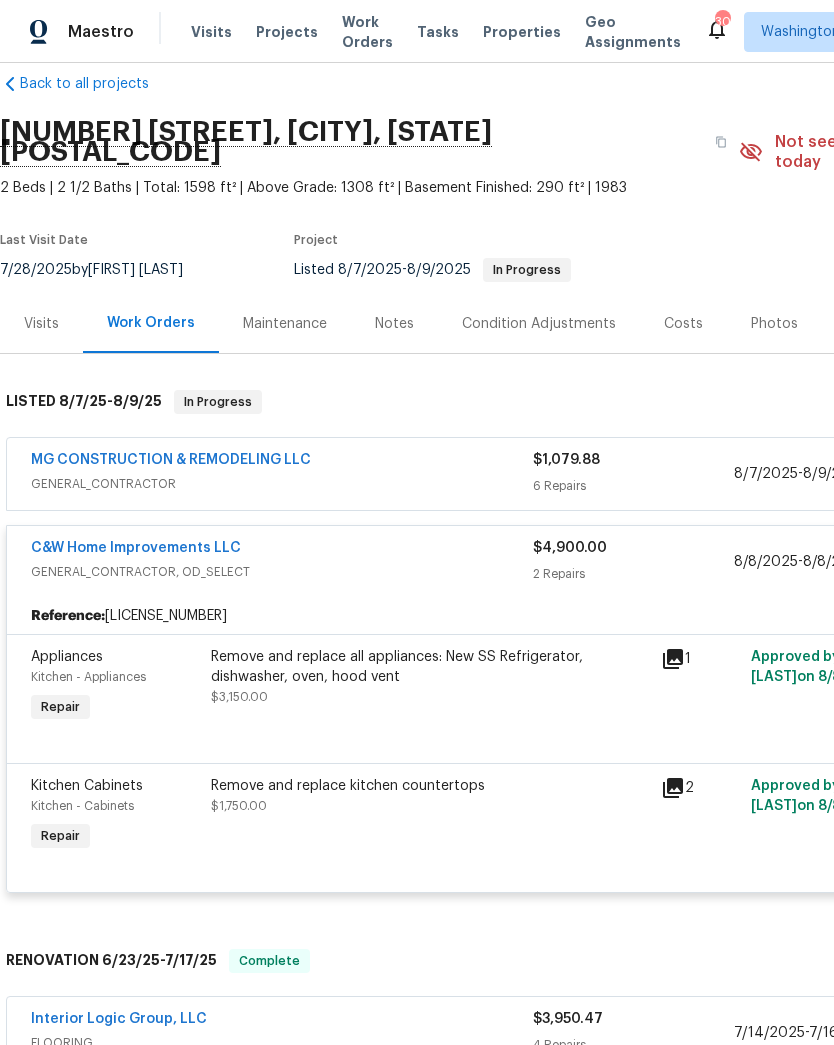scroll, scrollTop: 30, scrollLeft: 0, axis: vertical 